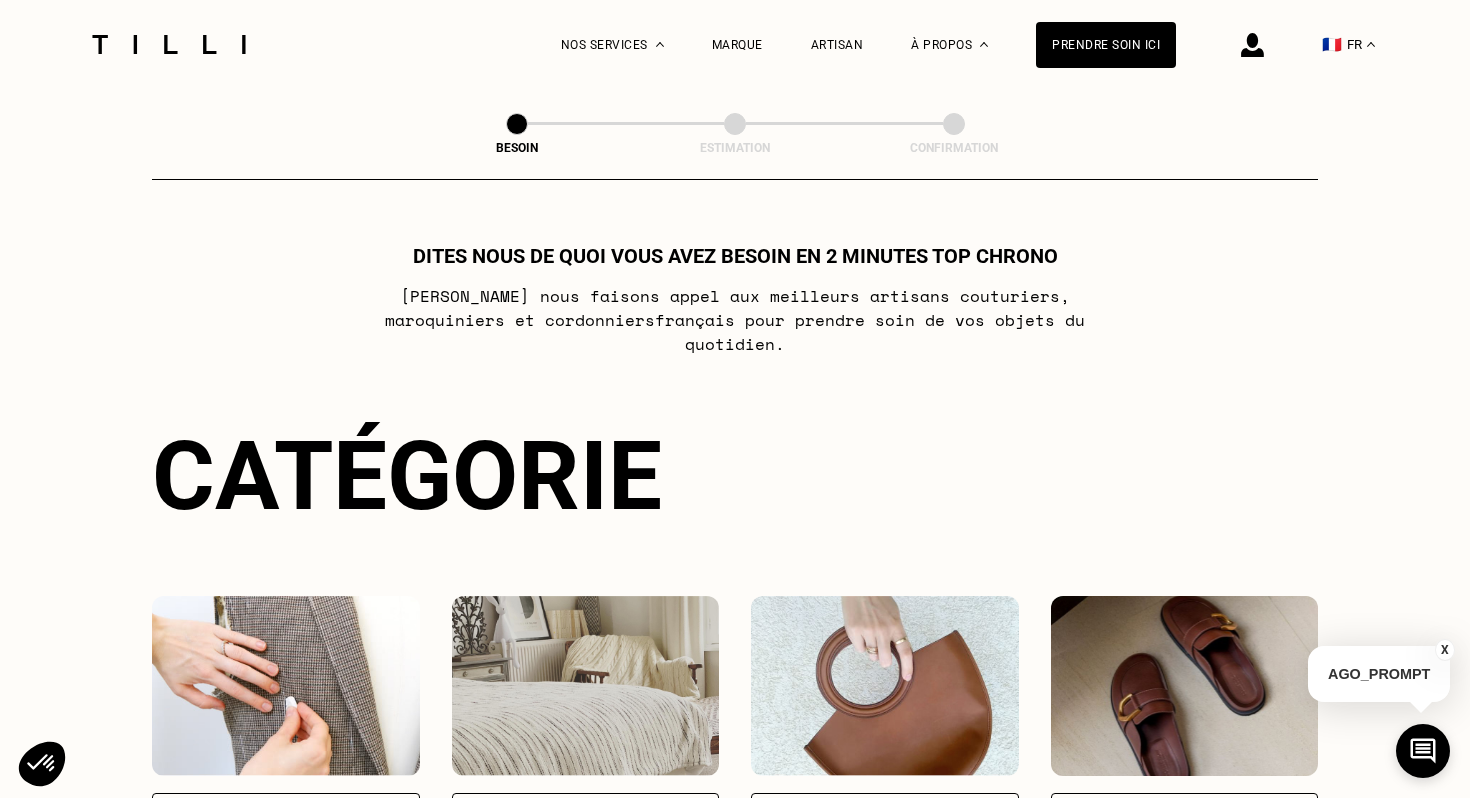 scroll, scrollTop: 0, scrollLeft: 0, axis: both 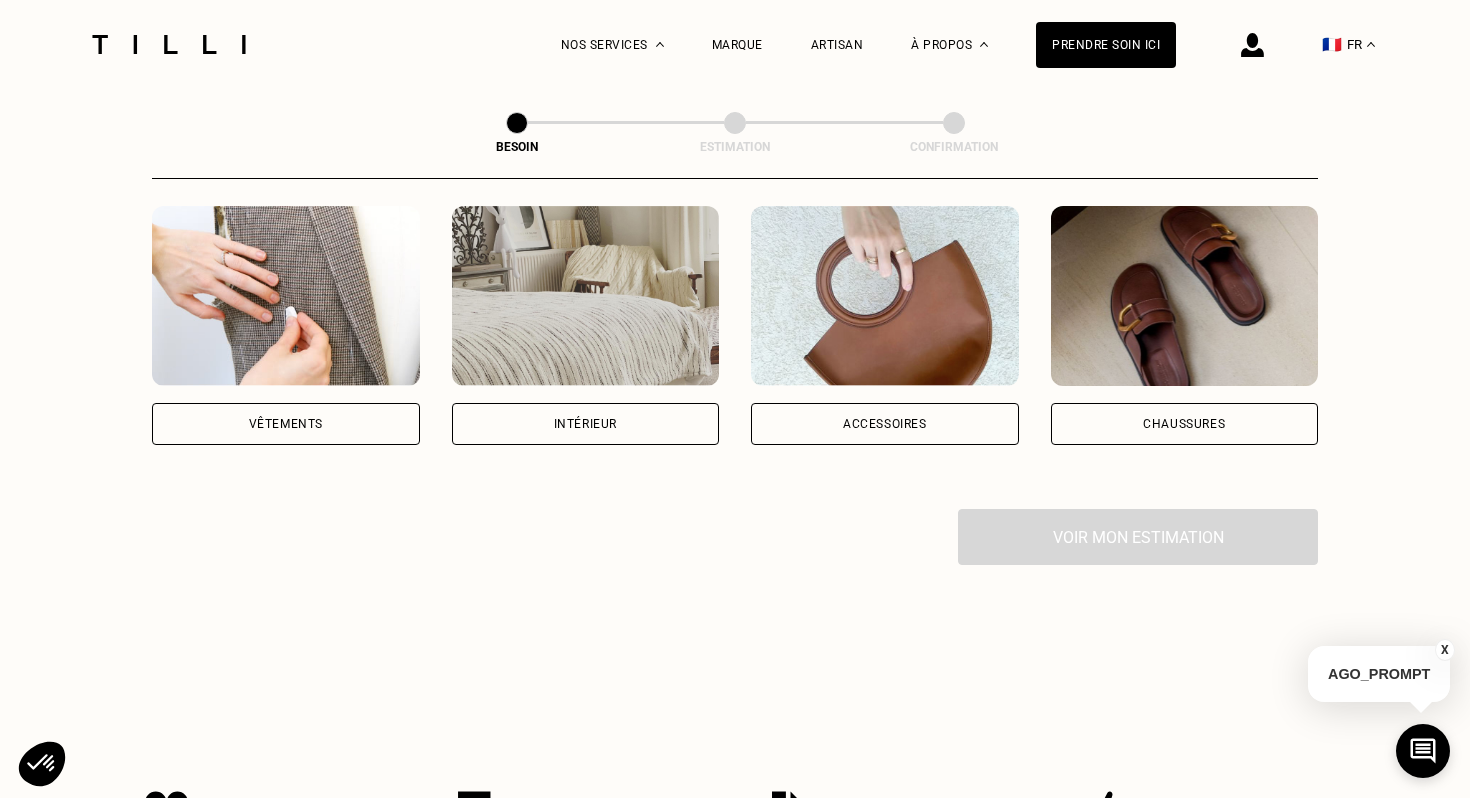click on "Vêtements" at bounding box center (286, 424) 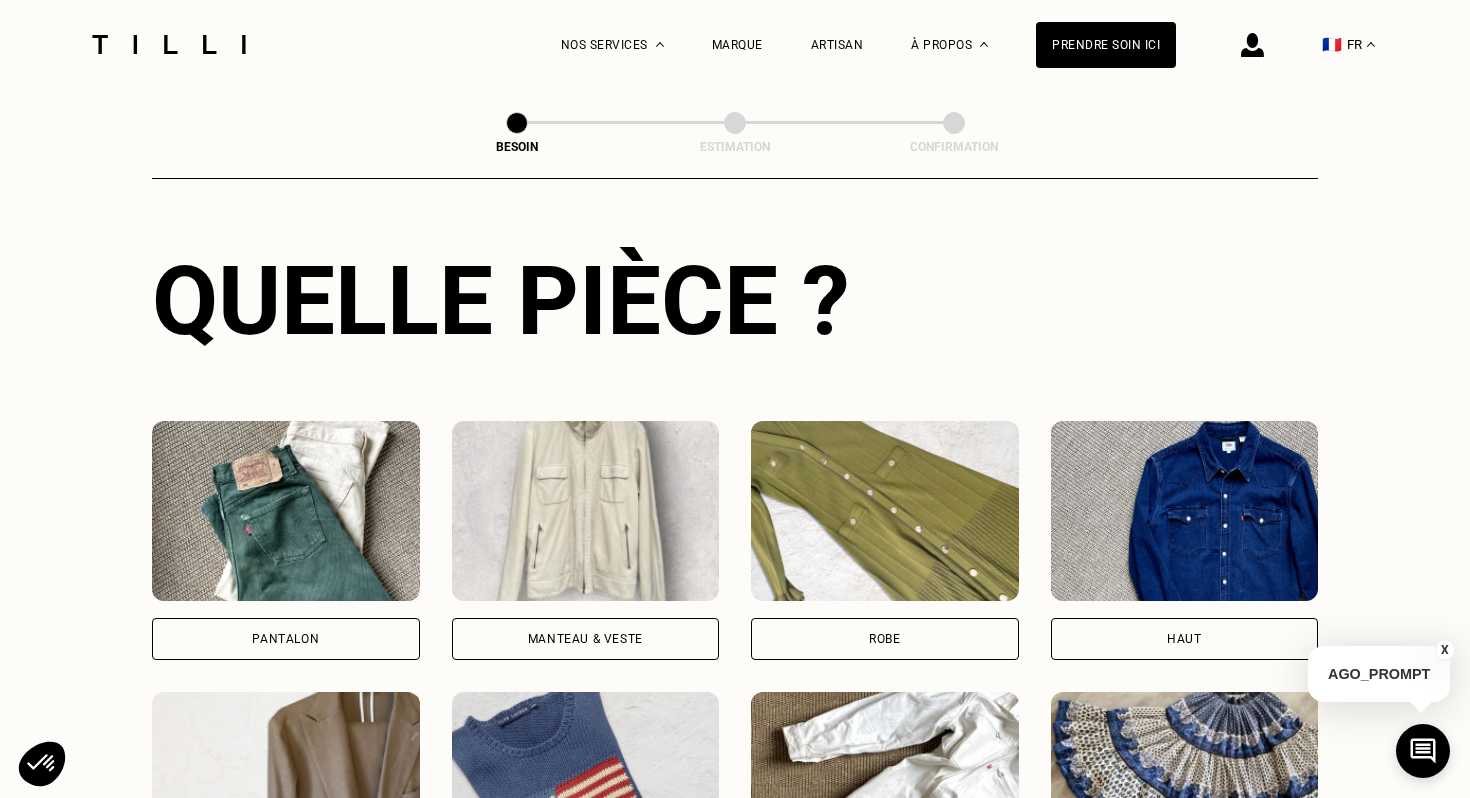 scroll, scrollTop: 884, scrollLeft: 0, axis: vertical 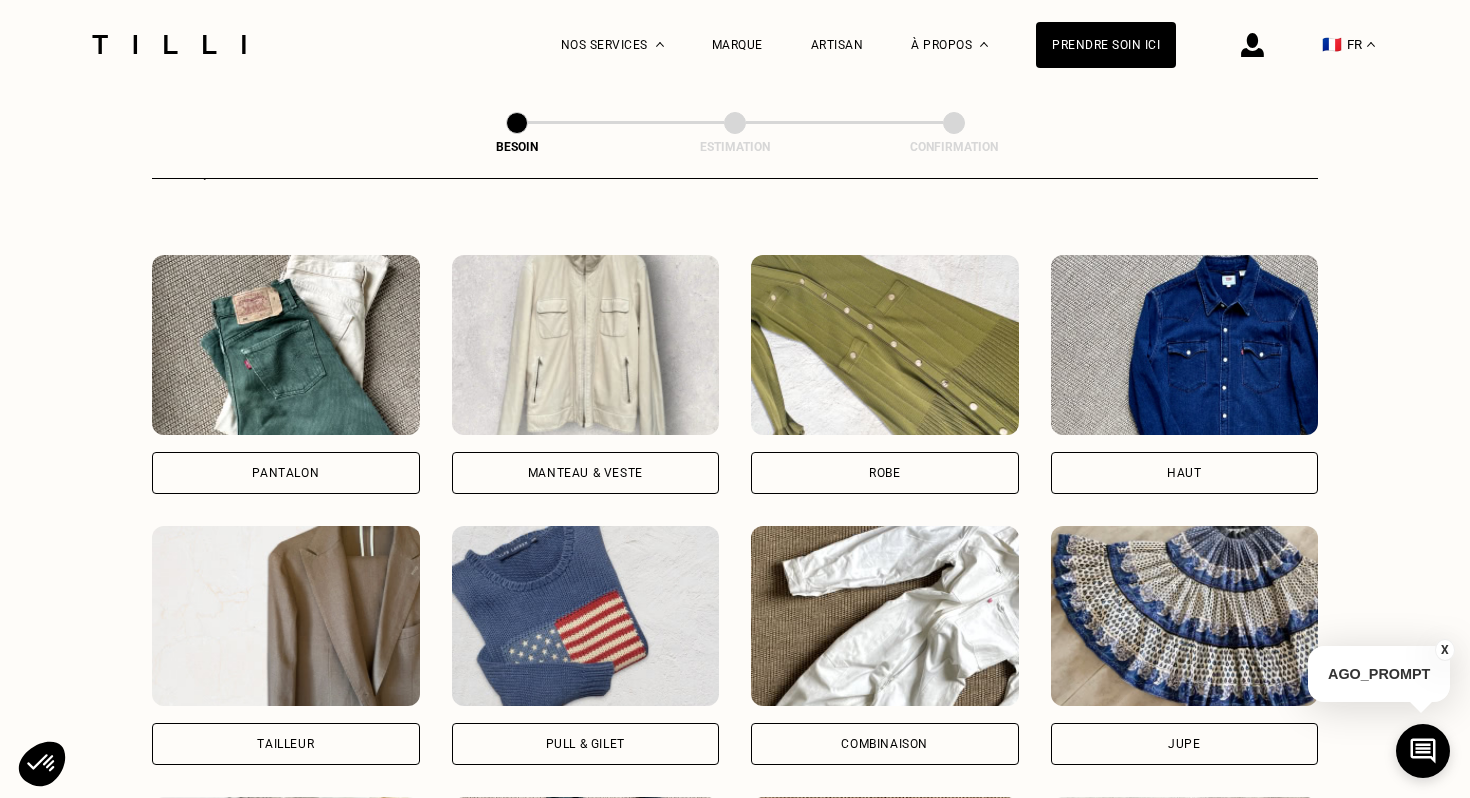 click on "Robe" at bounding box center [884, 473] 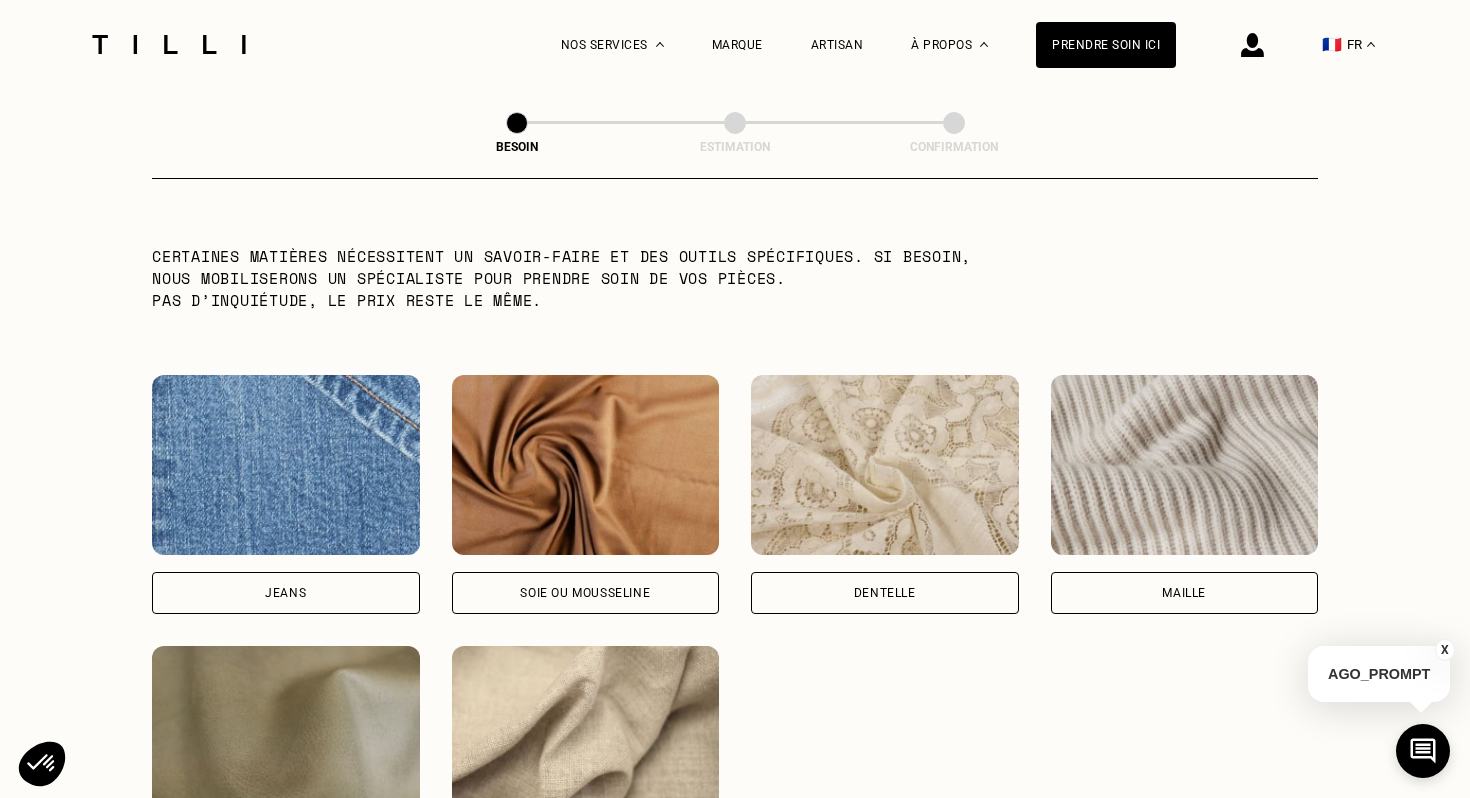 scroll, scrollTop: 2100, scrollLeft: 0, axis: vertical 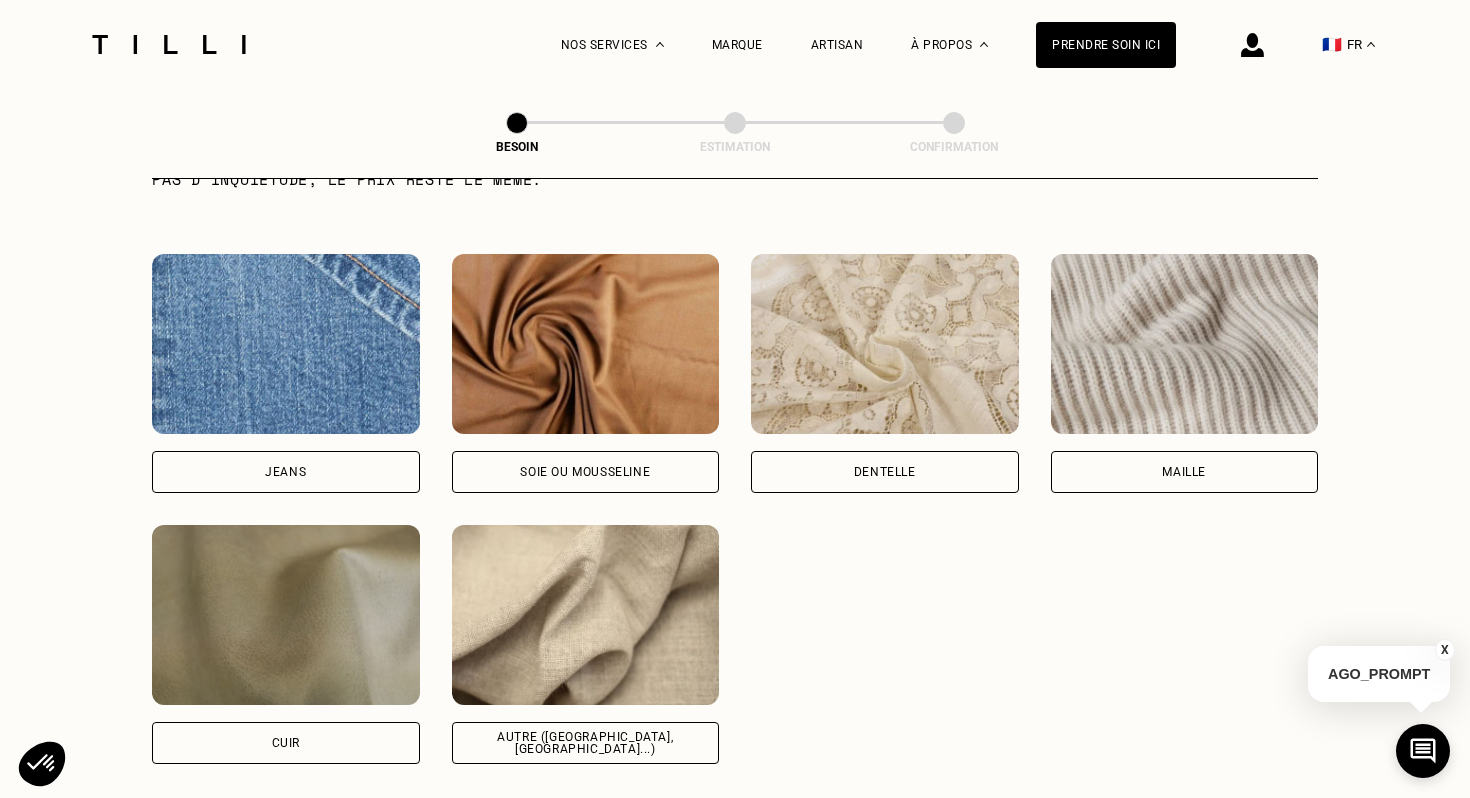 click on "Soie ou mousseline" at bounding box center (586, 472) 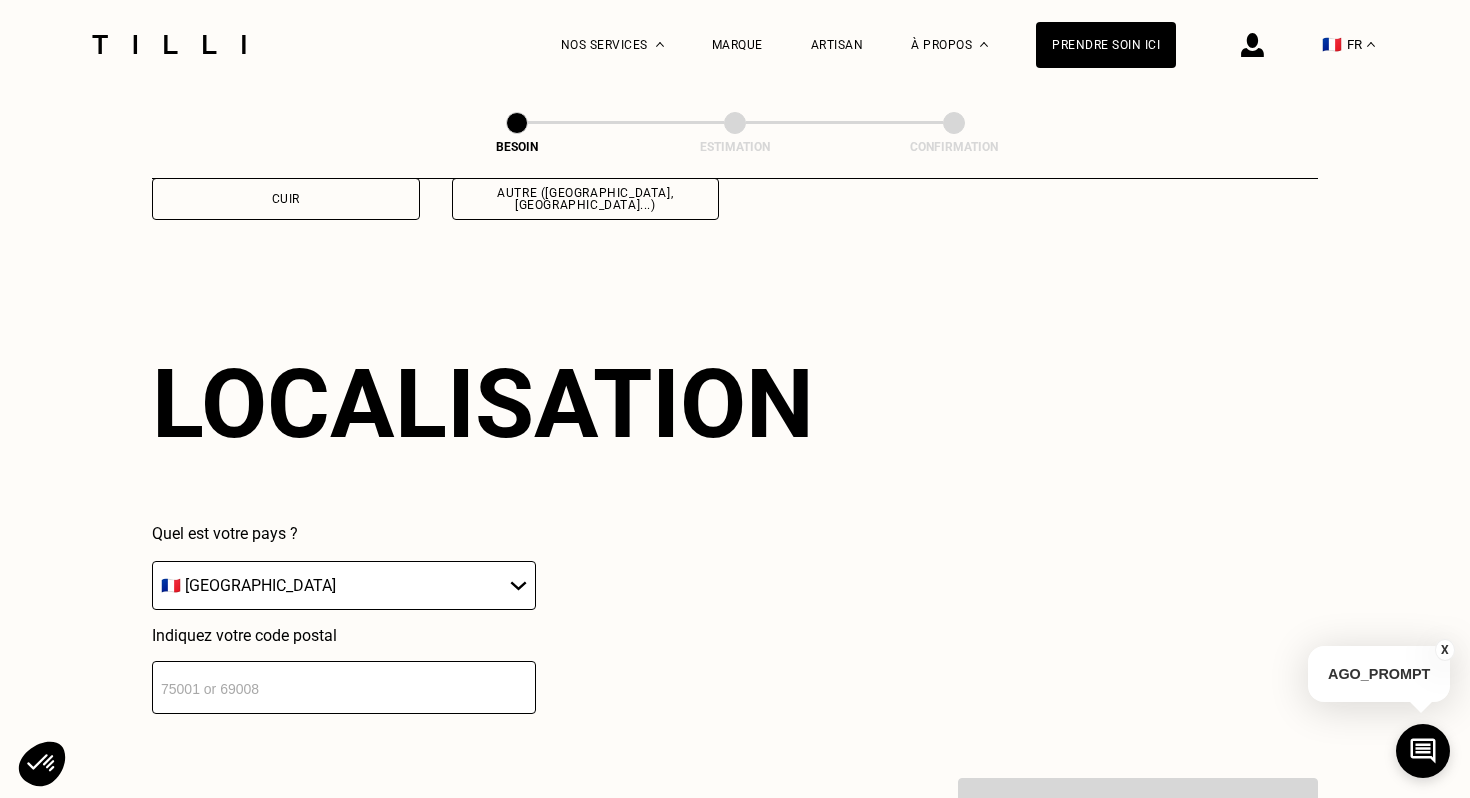 scroll, scrollTop: 2682, scrollLeft: 0, axis: vertical 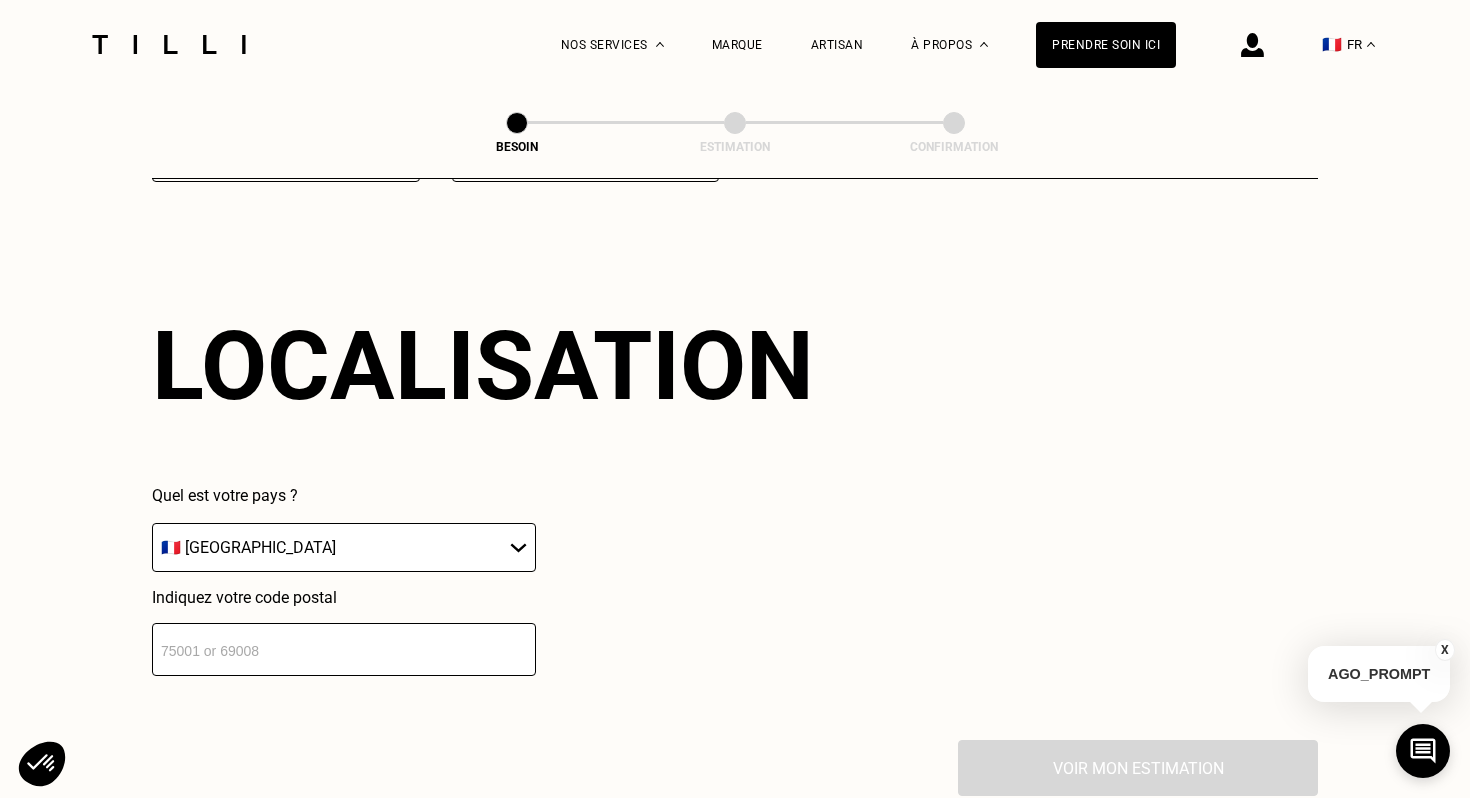click at bounding box center [344, 649] 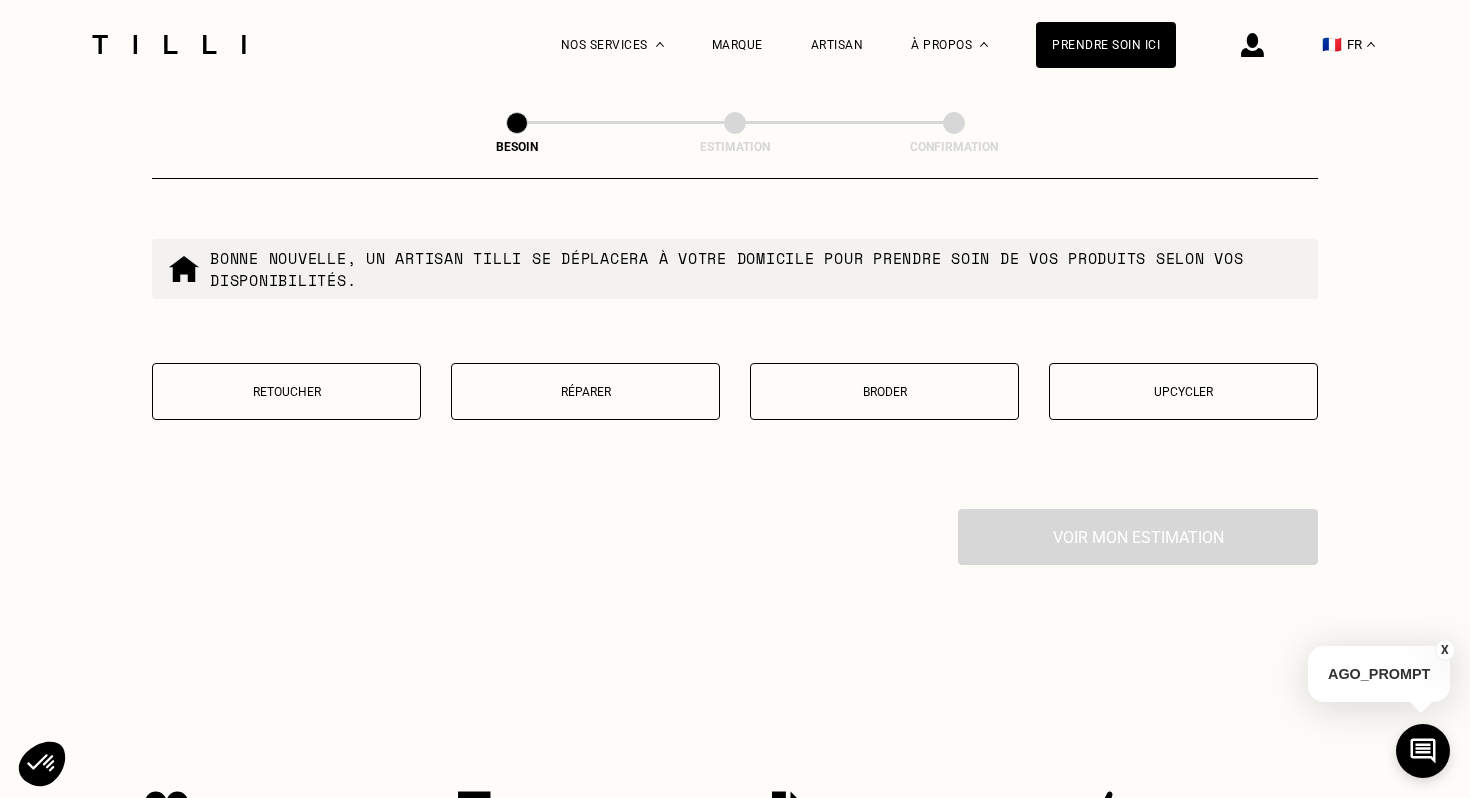 scroll, scrollTop: 3427, scrollLeft: 0, axis: vertical 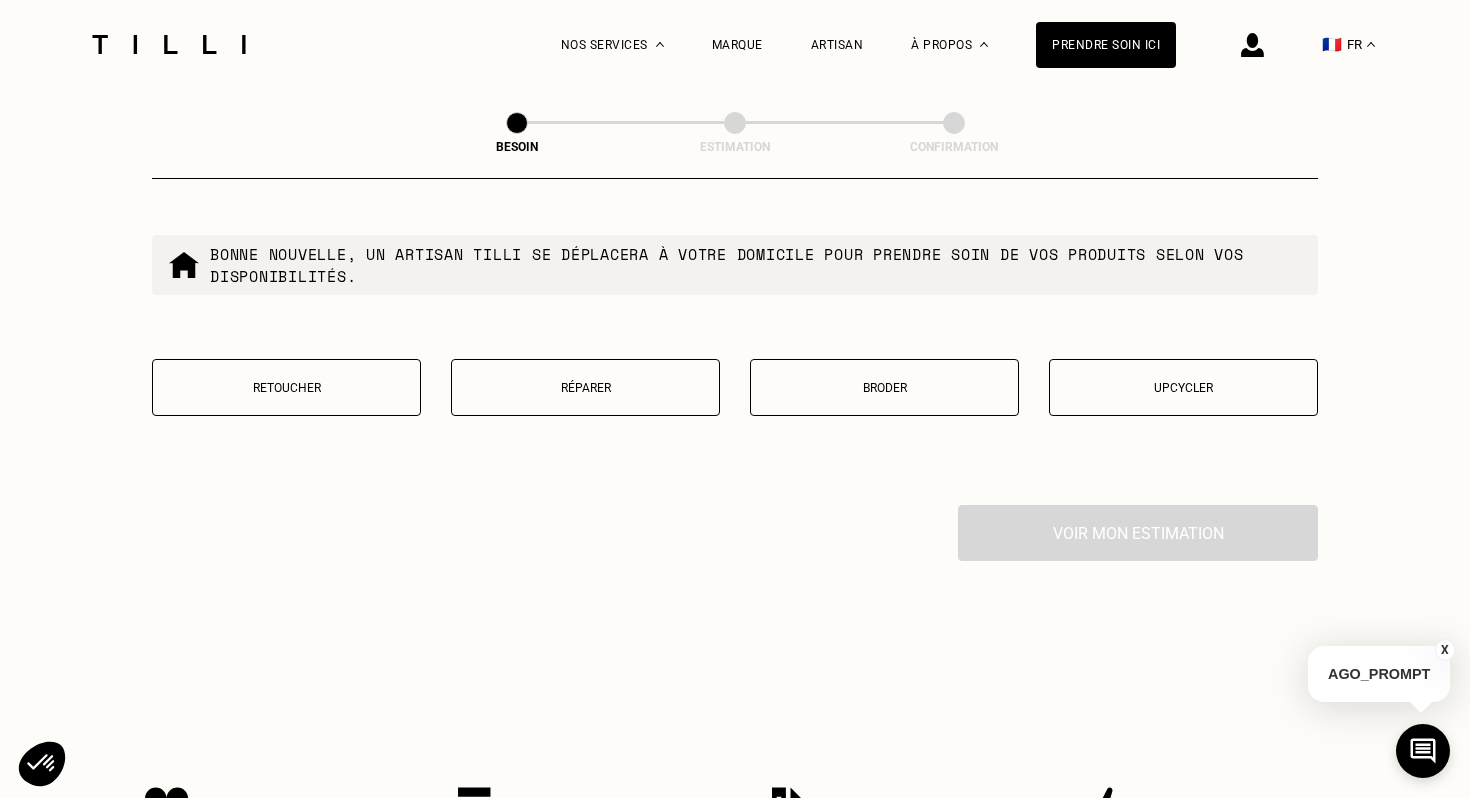 click on "Retoucher" at bounding box center (286, 388) 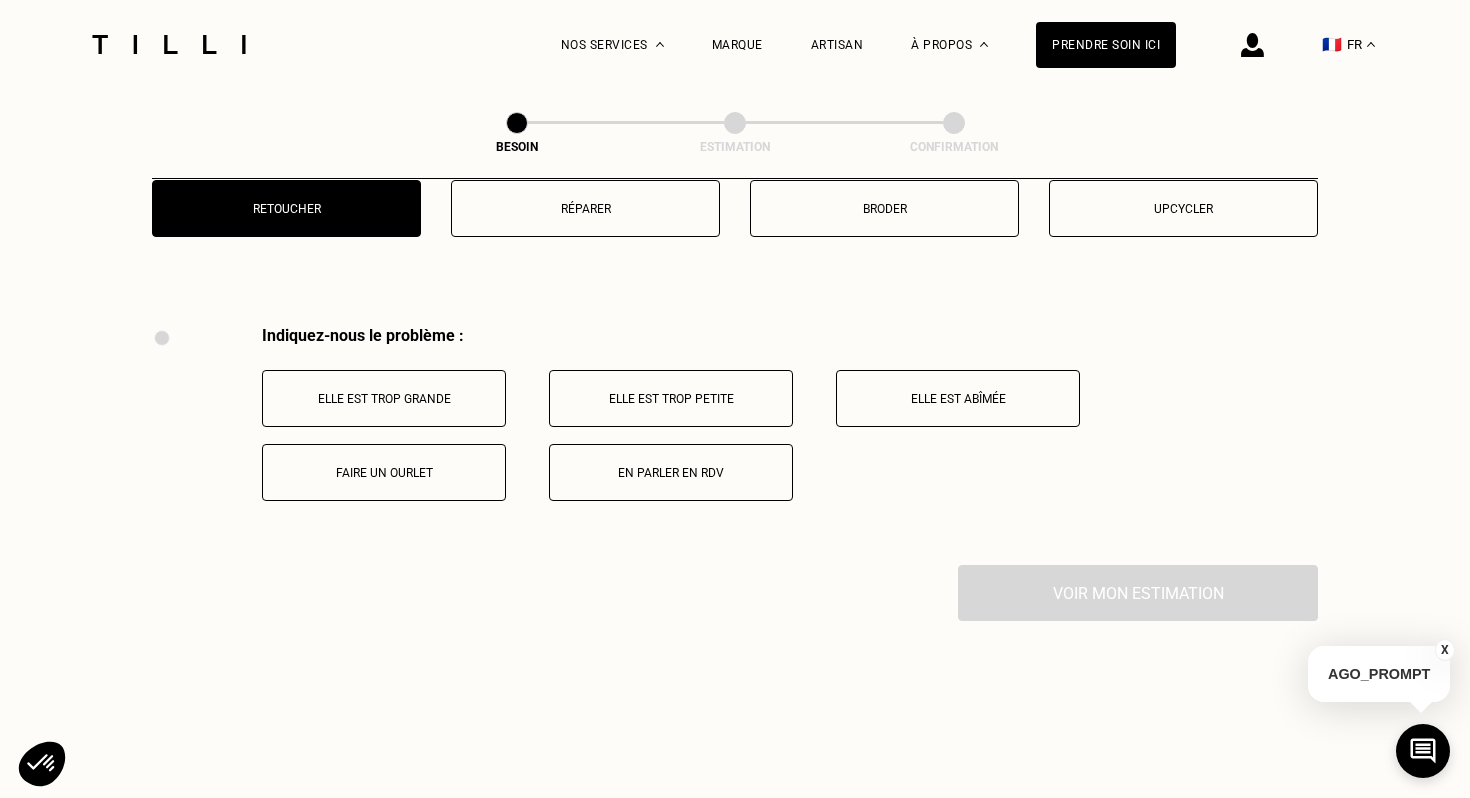 scroll, scrollTop: 3688, scrollLeft: 0, axis: vertical 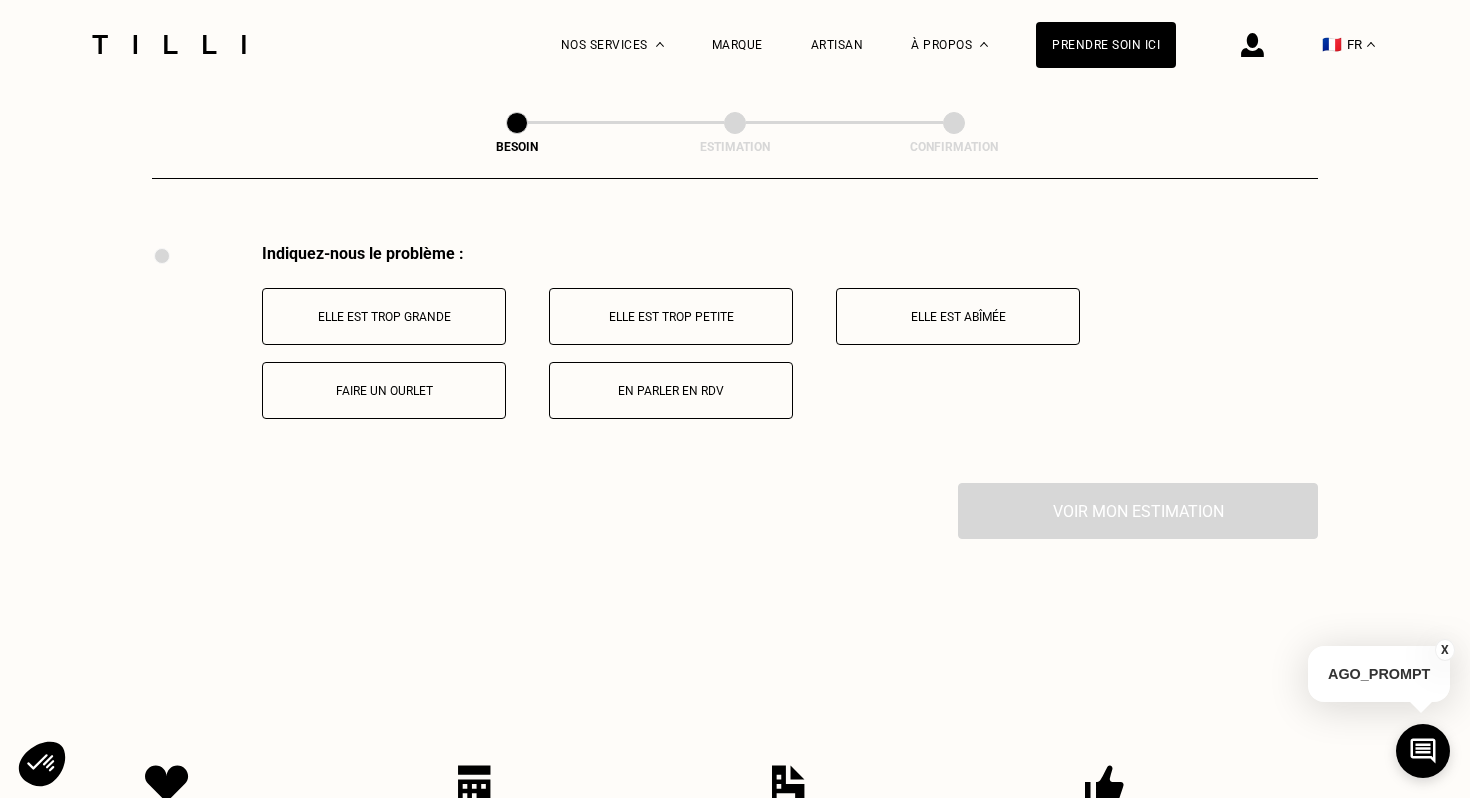 click on "Elle est trop grande" at bounding box center (384, 316) 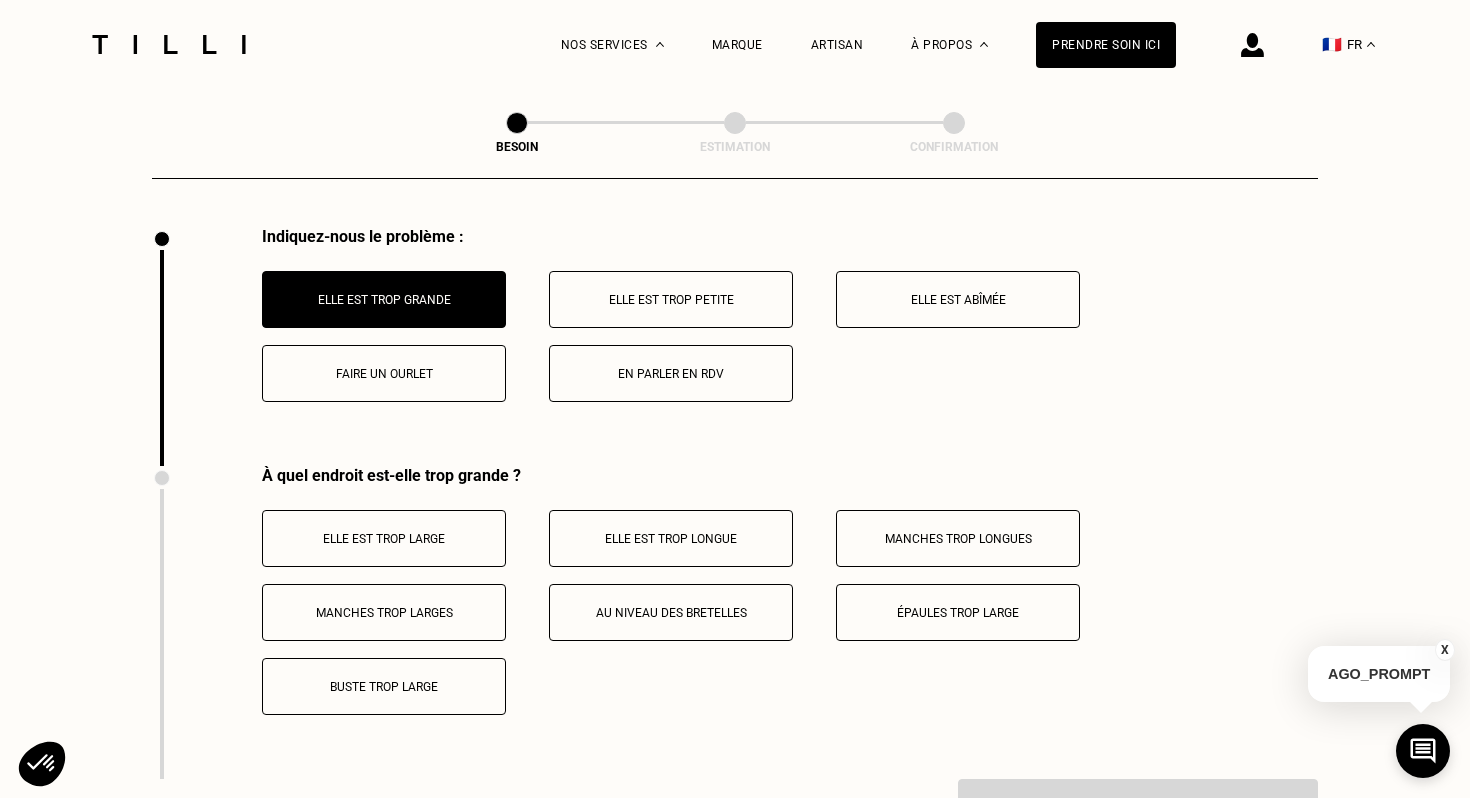 scroll, scrollTop: 3707, scrollLeft: 0, axis: vertical 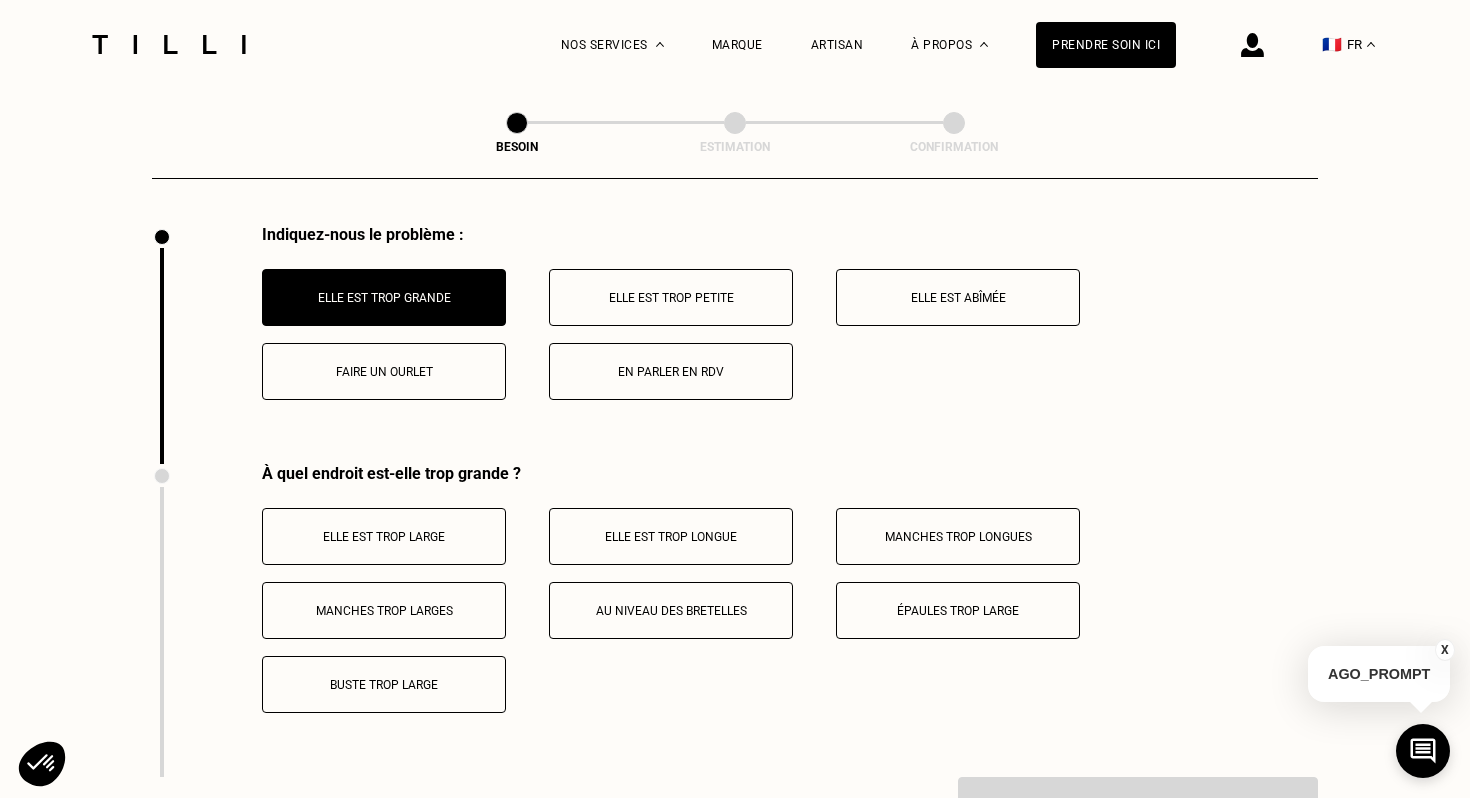 click on "En parler en RDV" at bounding box center [671, 371] 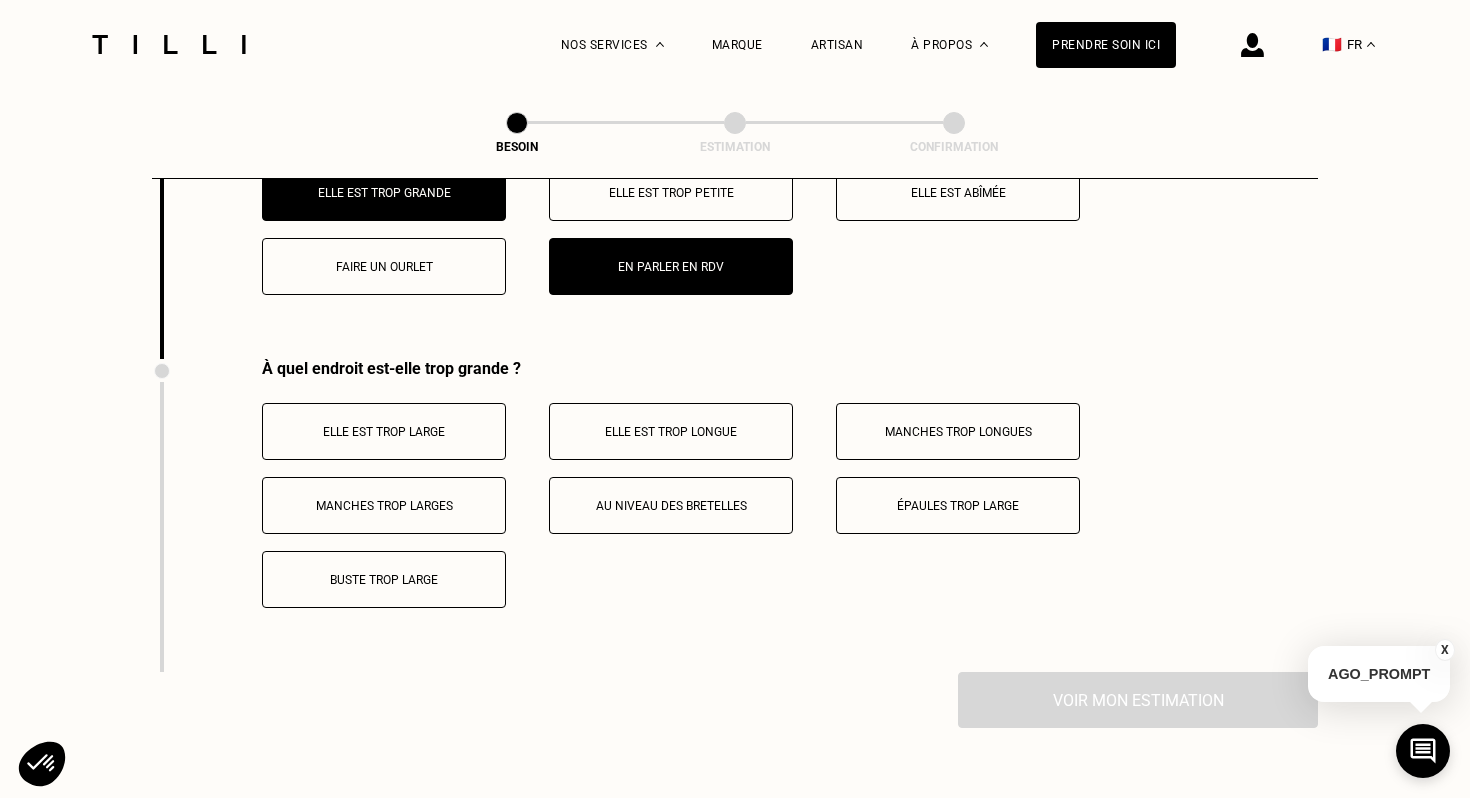 scroll, scrollTop: 3639, scrollLeft: 0, axis: vertical 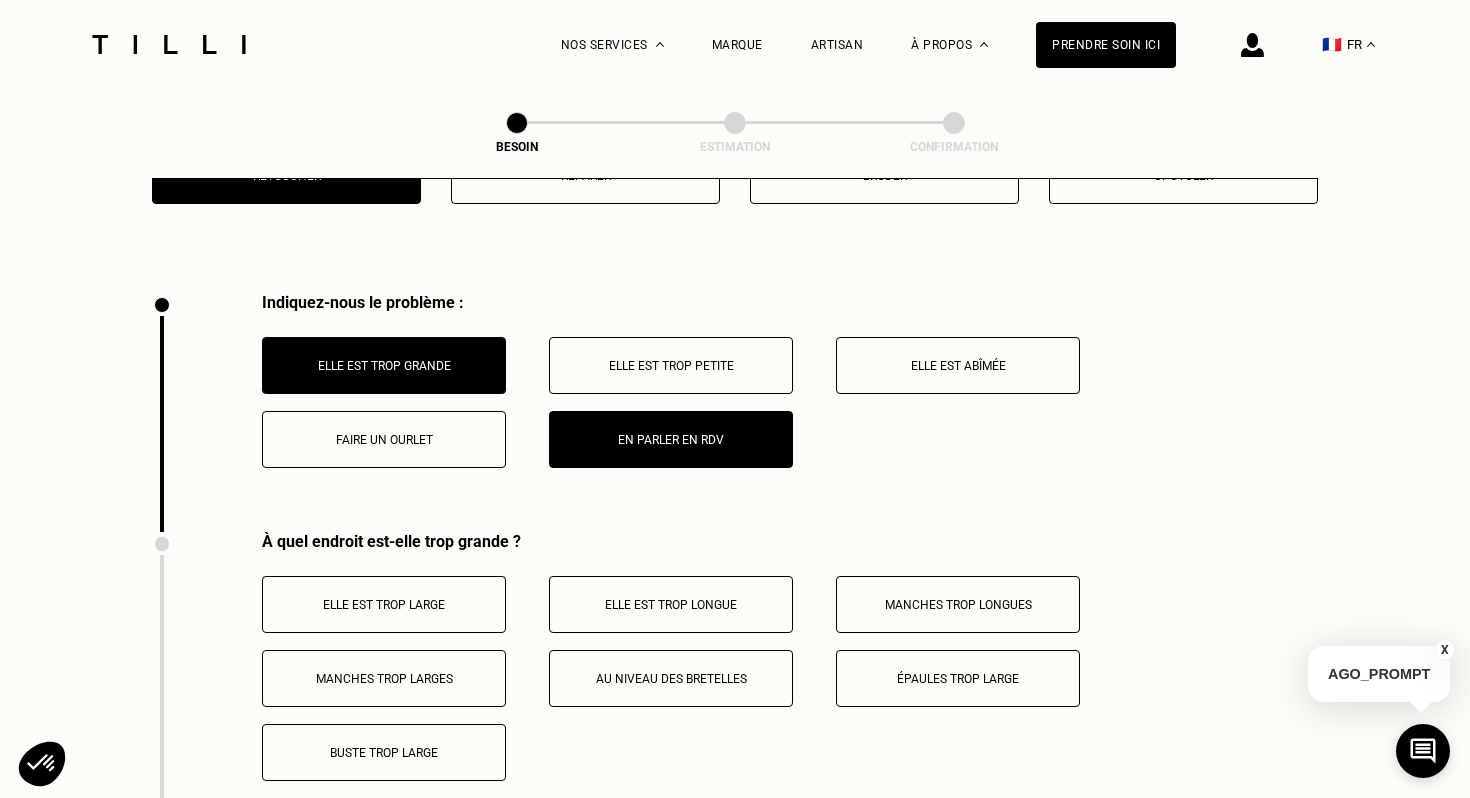 click on "En parler en RDV" at bounding box center (671, 440) 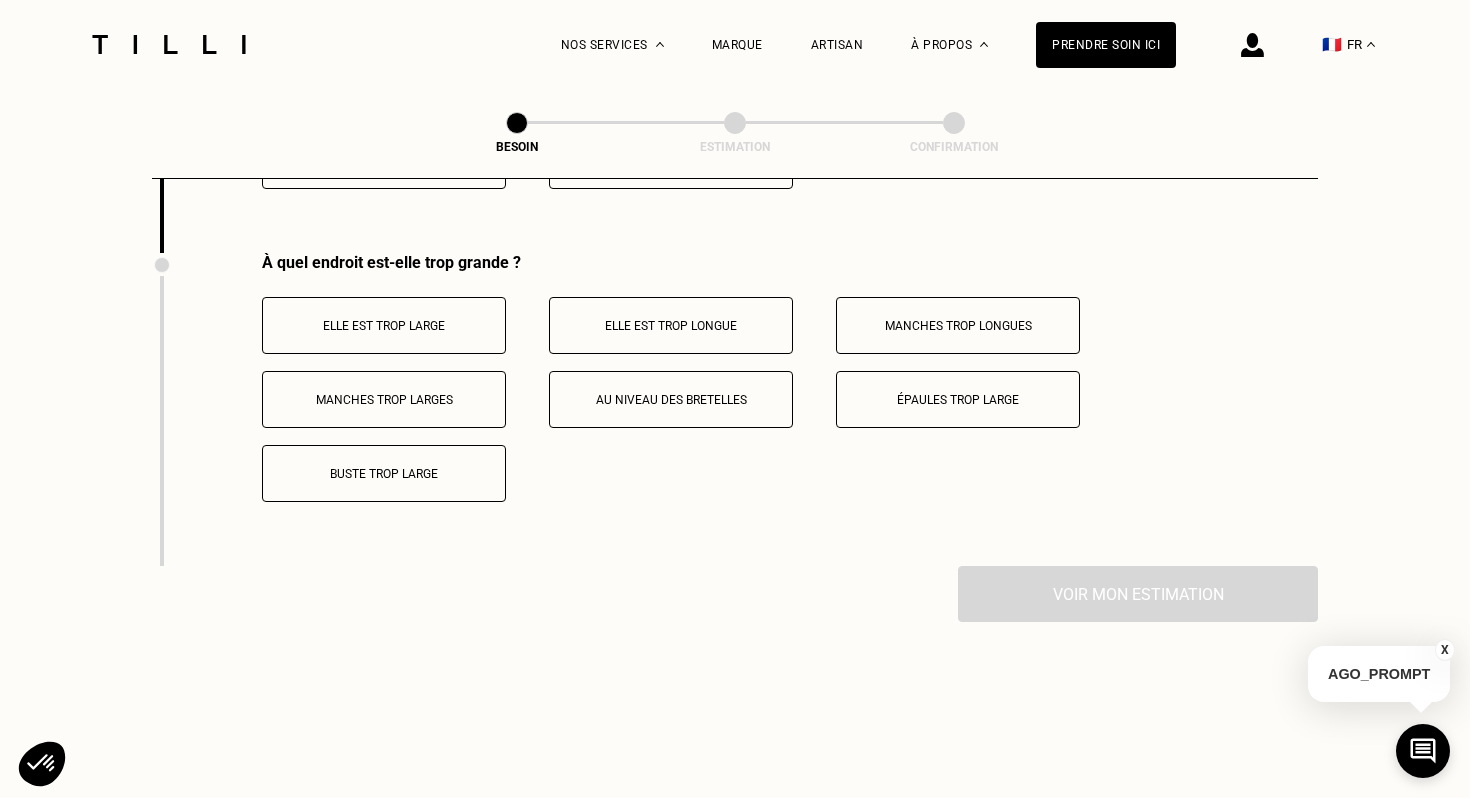 scroll, scrollTop: 3927, scrollLeft: 0, axis: vertical 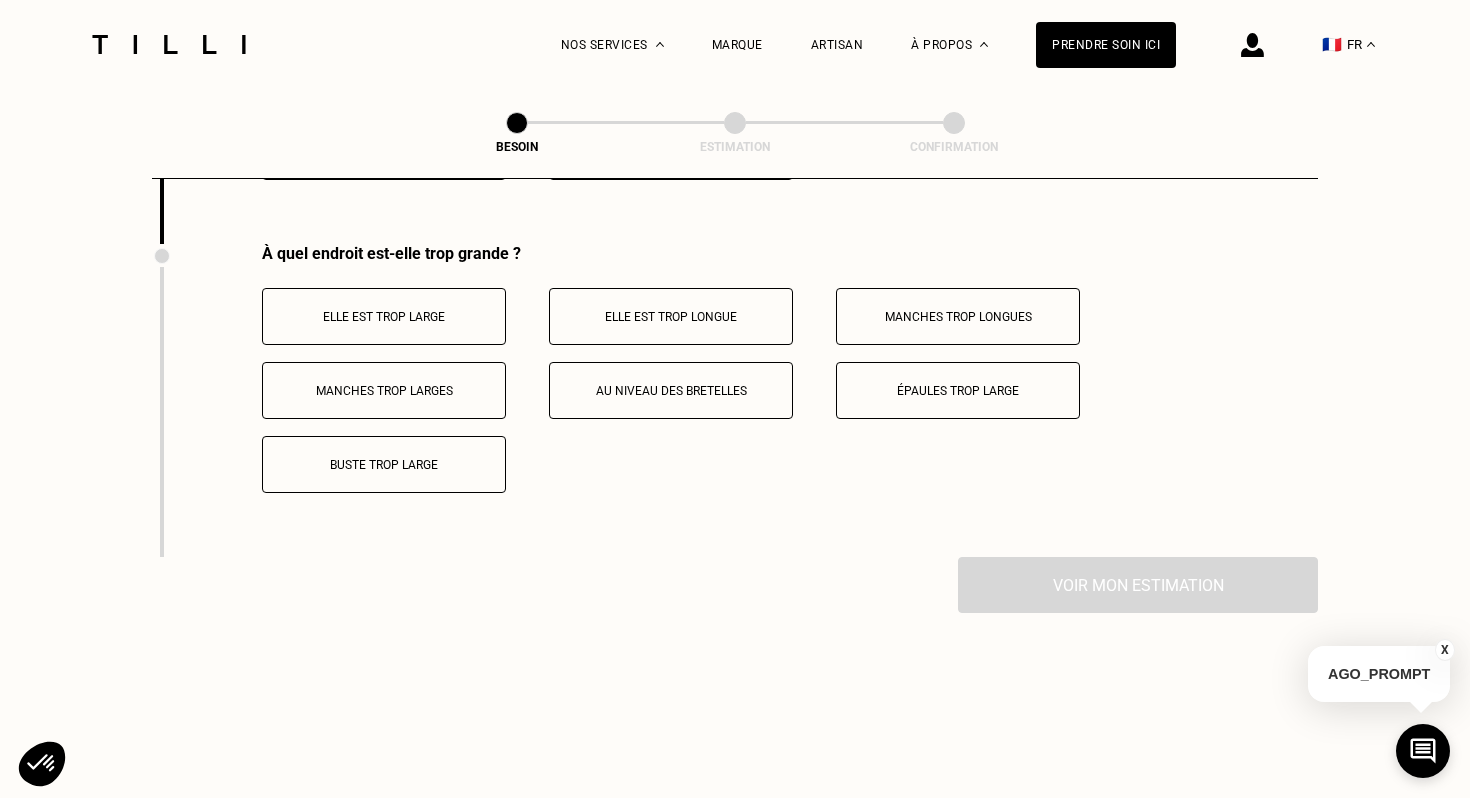 click on "Elle est trop longue" at bounding box center (671, 316) 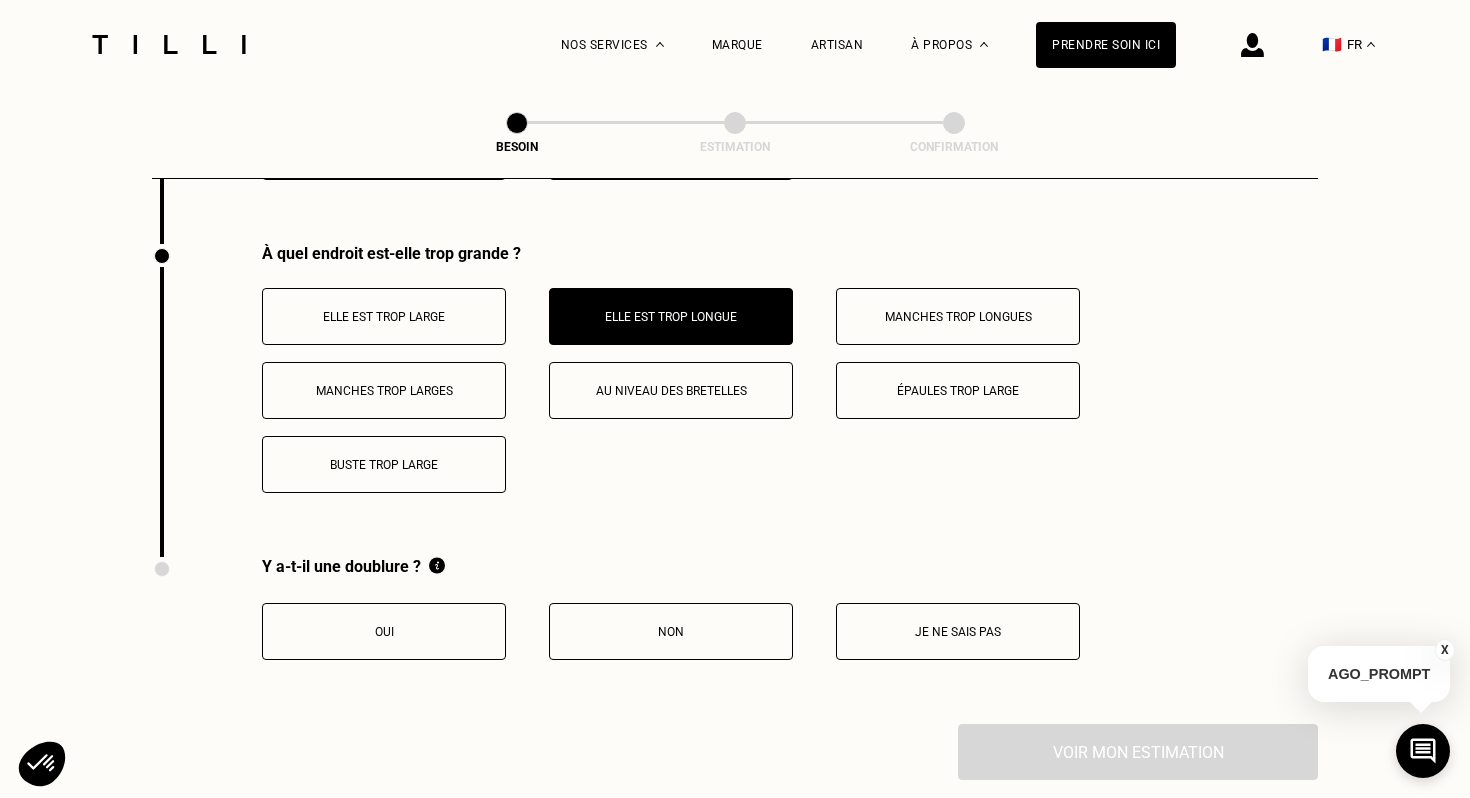 click on "Elle est trop large" at bounding box center (384, 316) 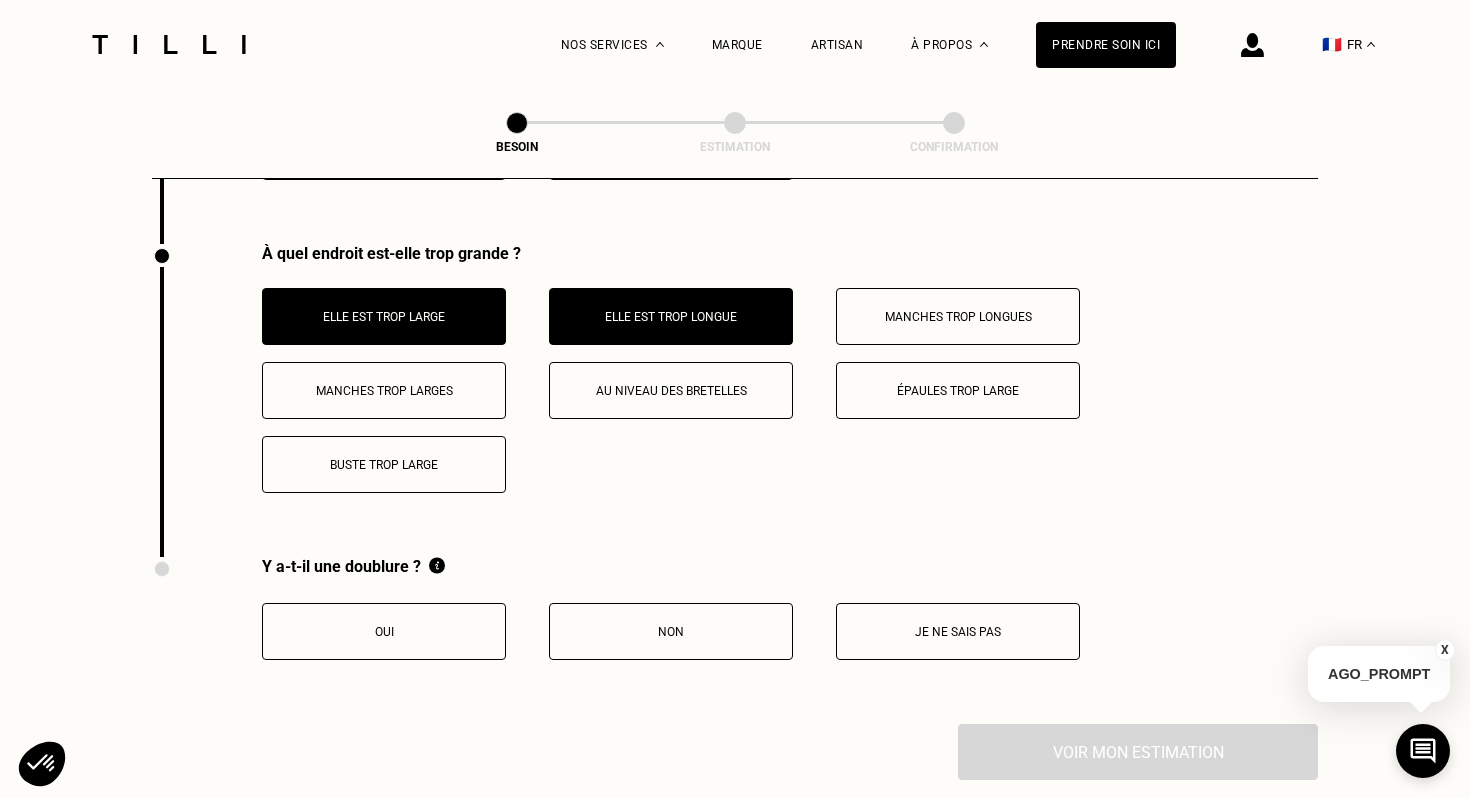 click on "Y a-t-il une doublure ?    Oui Non Je ne sais pas" at bounding box center (616, 640) 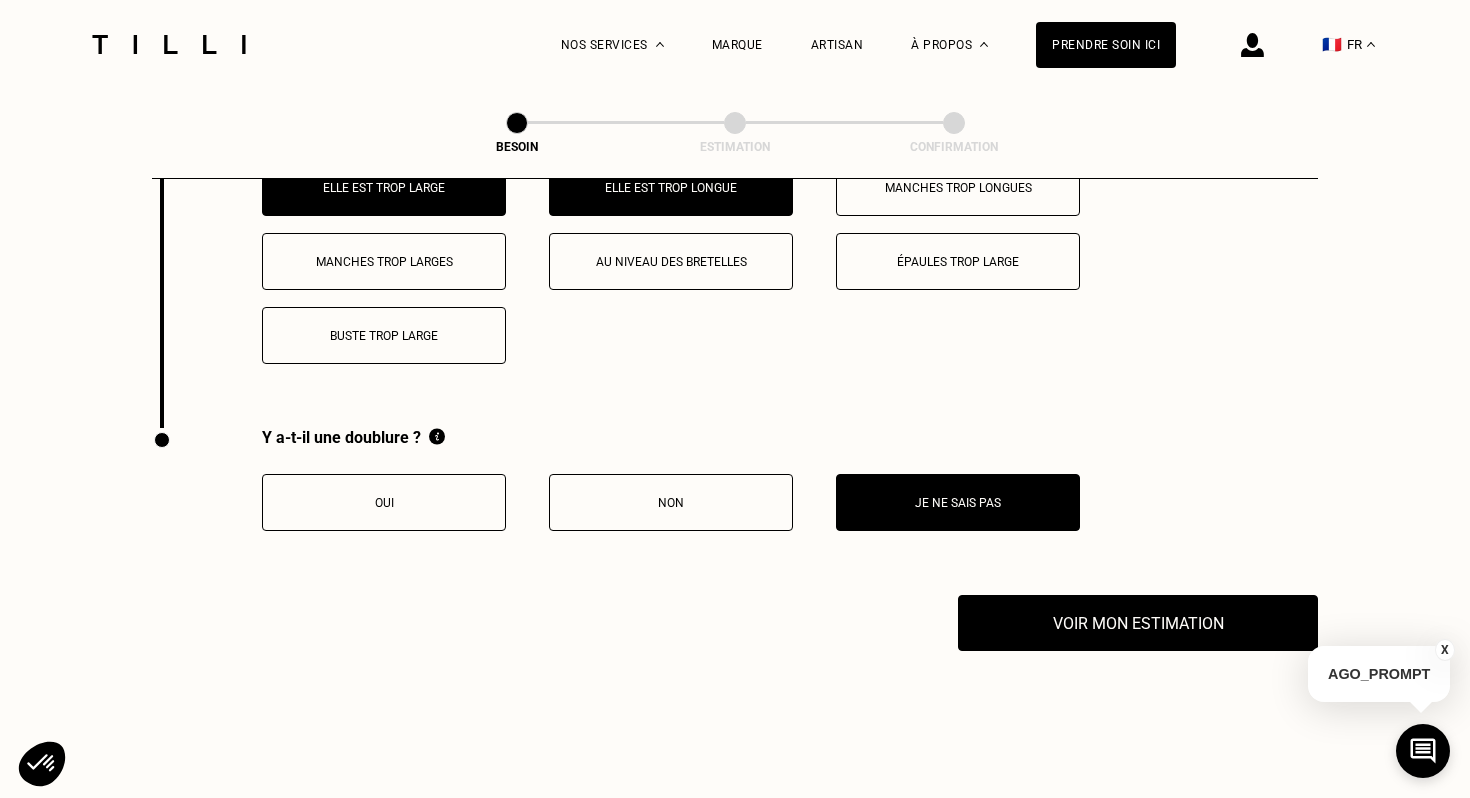 scroll, scrollTop: 4069, scrollLeft: 0, axis: vertical 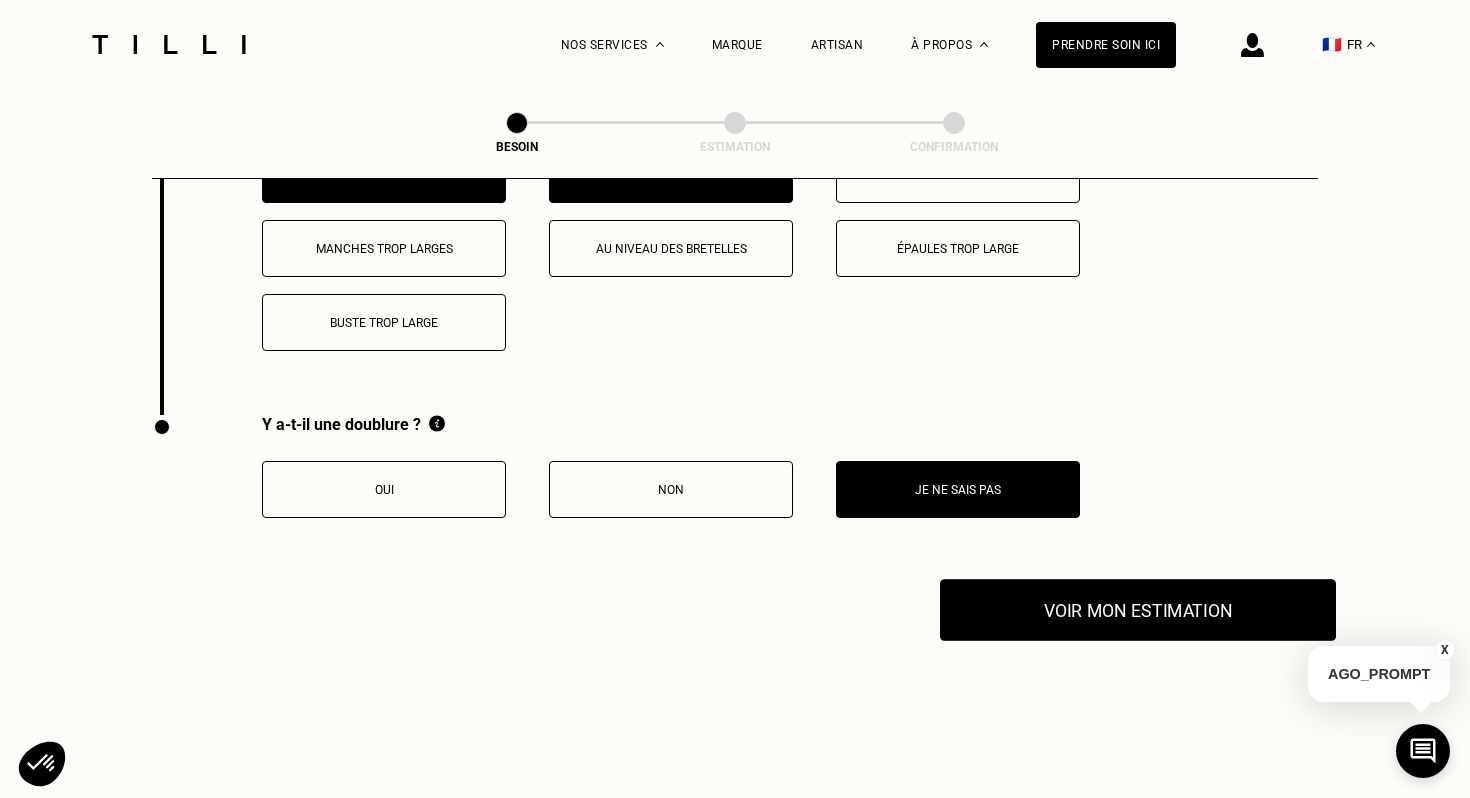 click on "Voir mon estimation" at bounding box center [1138, 610] 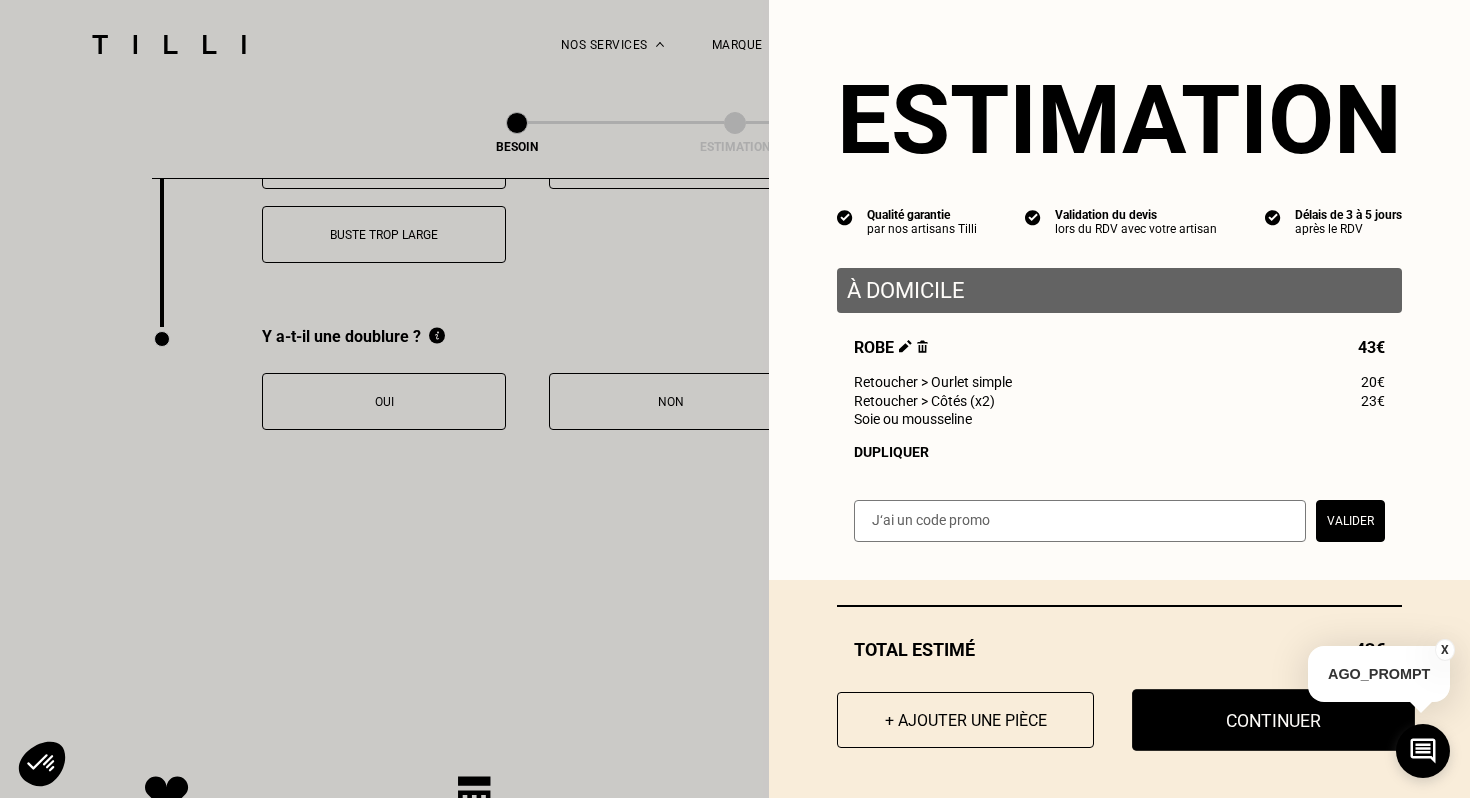 click on "Continuer" at bounding box center [1273, 720] 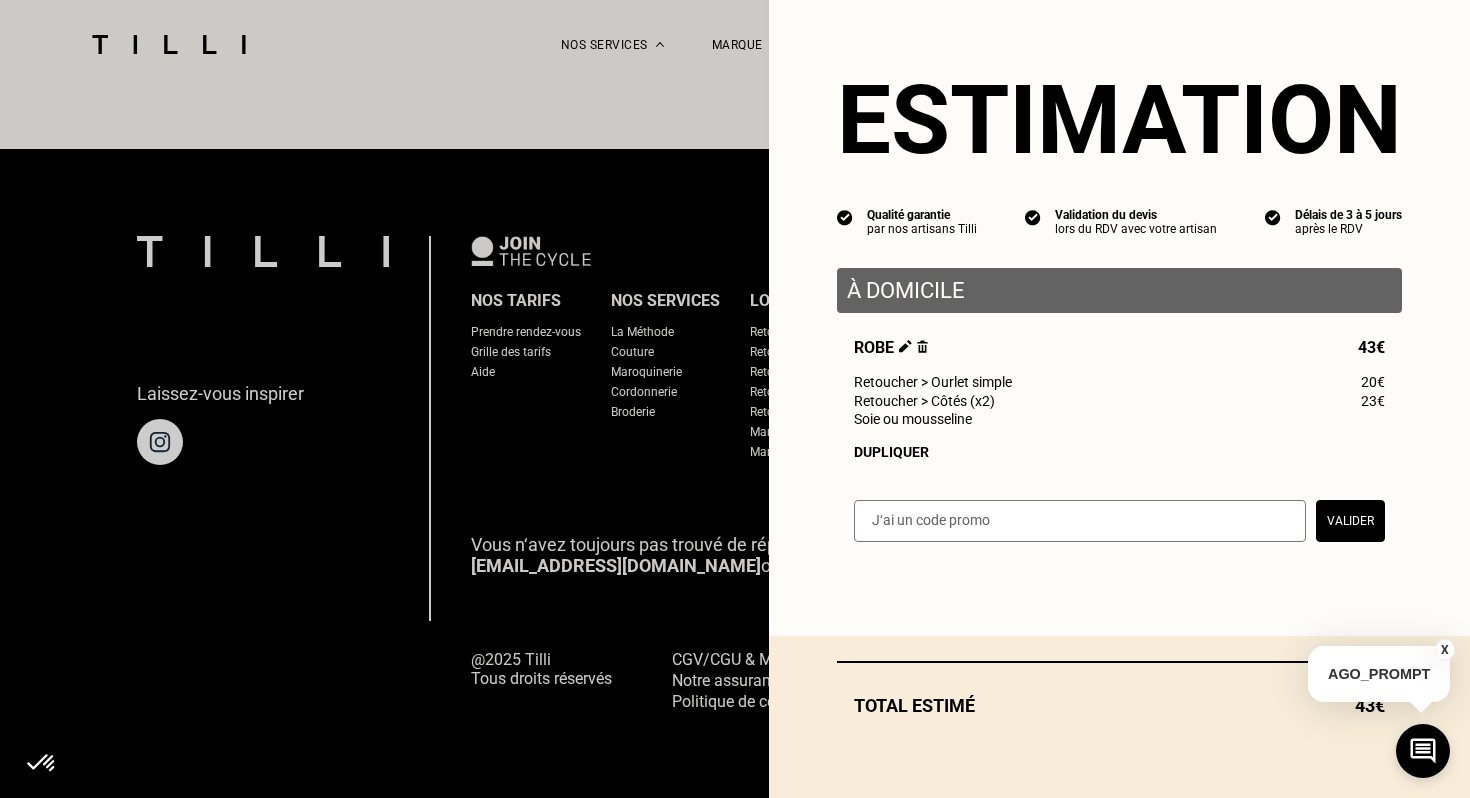 scroll, scrollTop: 1223, scrollLeft: 0, axis: vertical 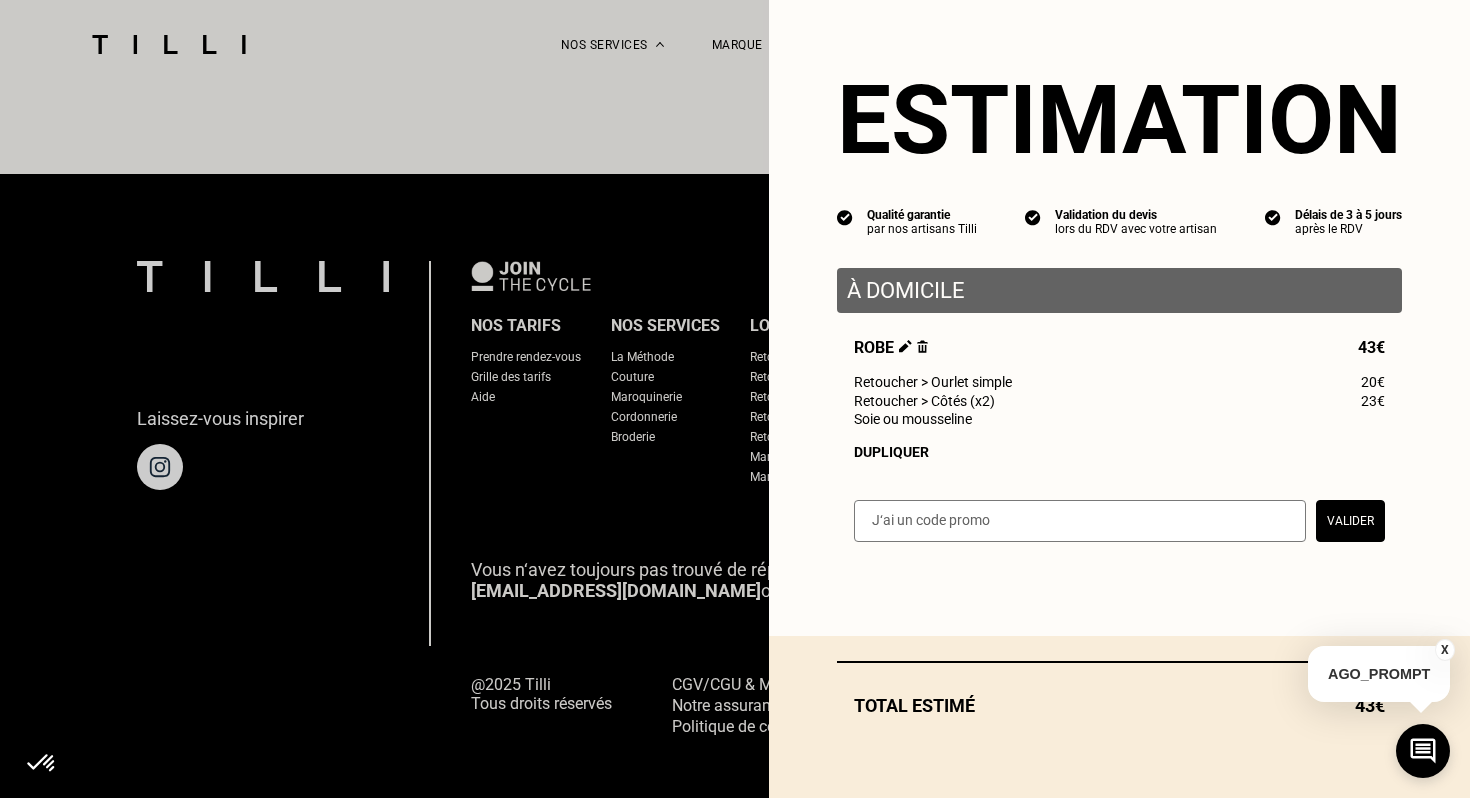select on "FR" 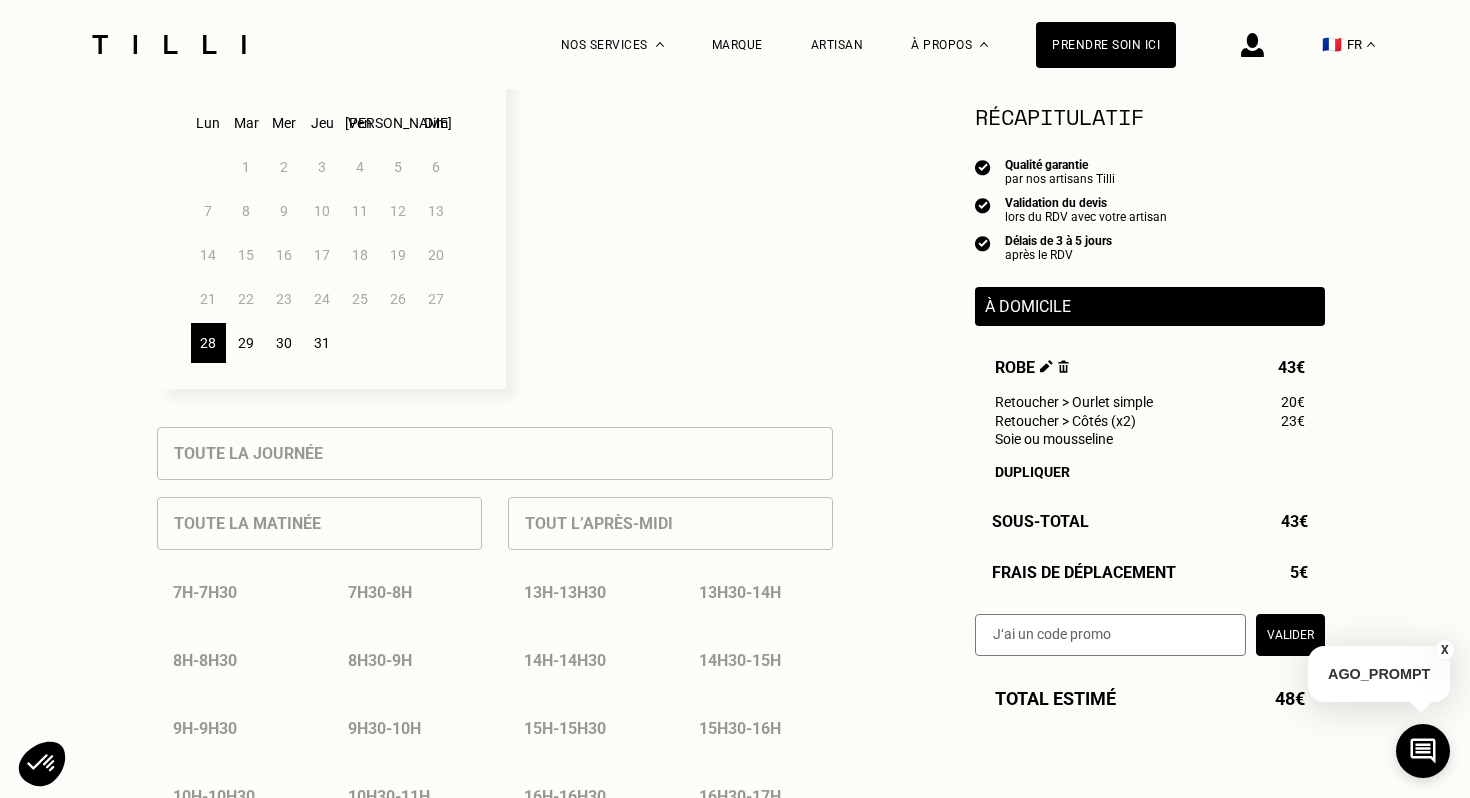 scroll, scrollTop: 705, scrollLeft: 0, axis: vertical 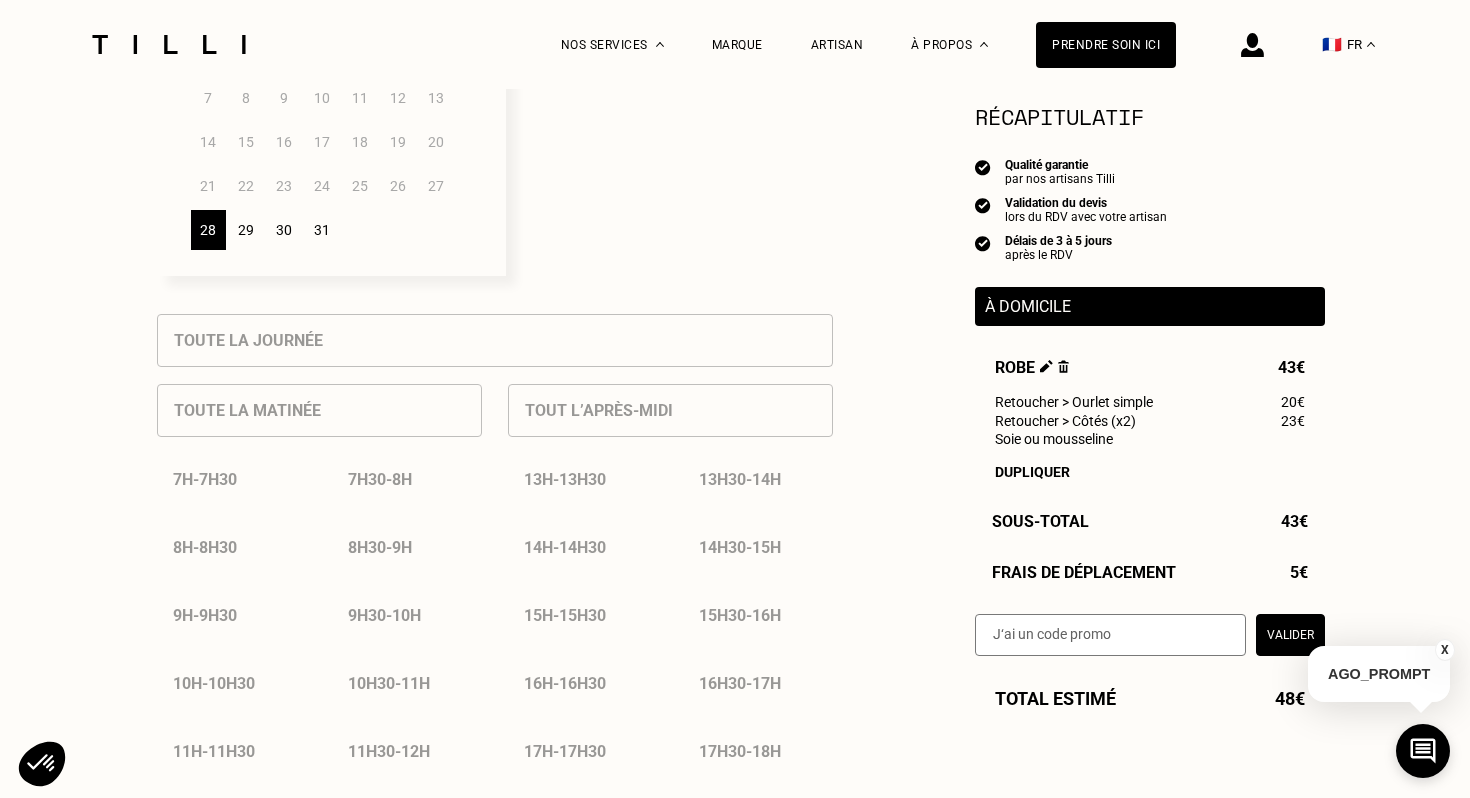 click on "28" at bounding box center (208, 230) 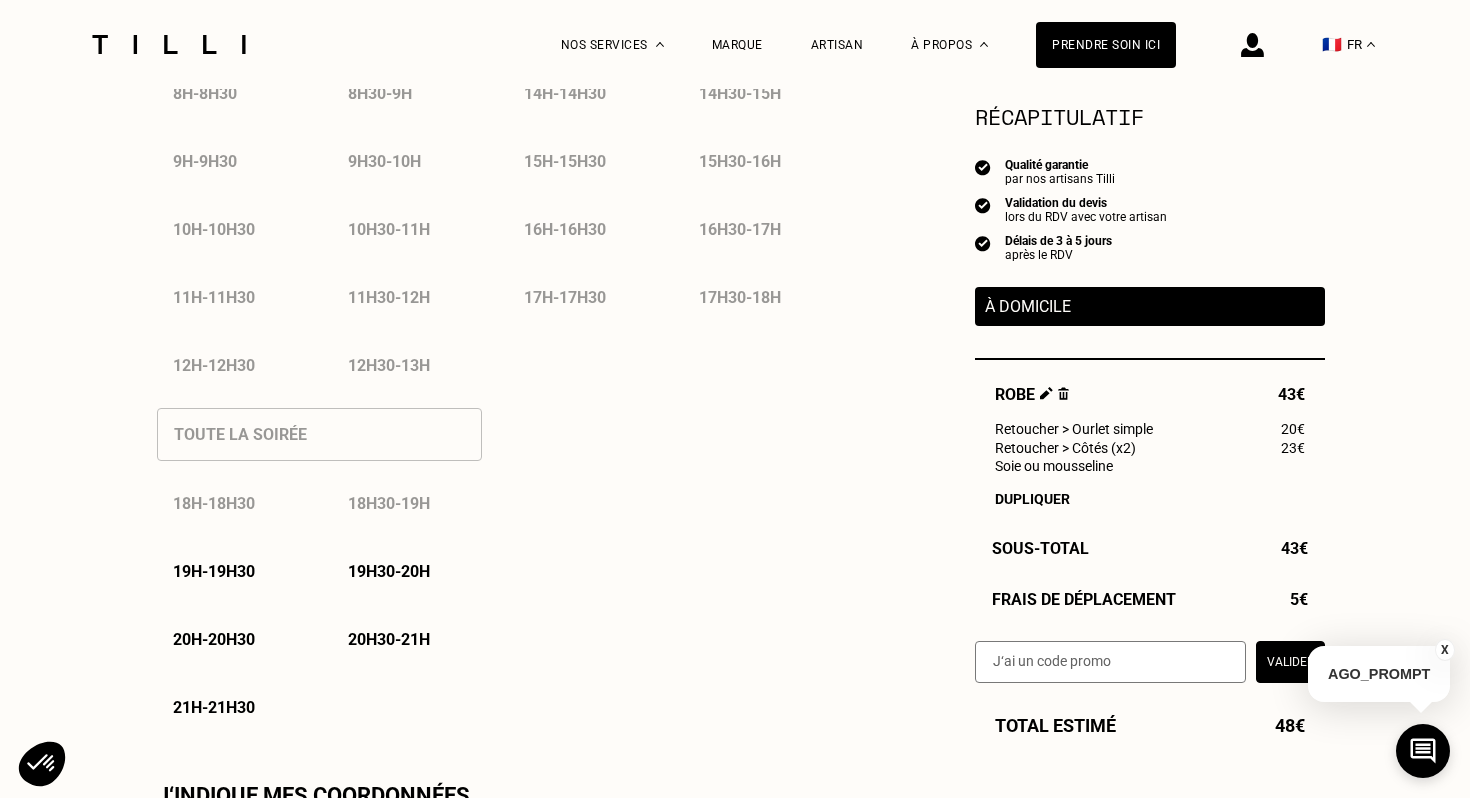 scroll, scrollTop: 1169, scrollLeft: 0, axis: vertical 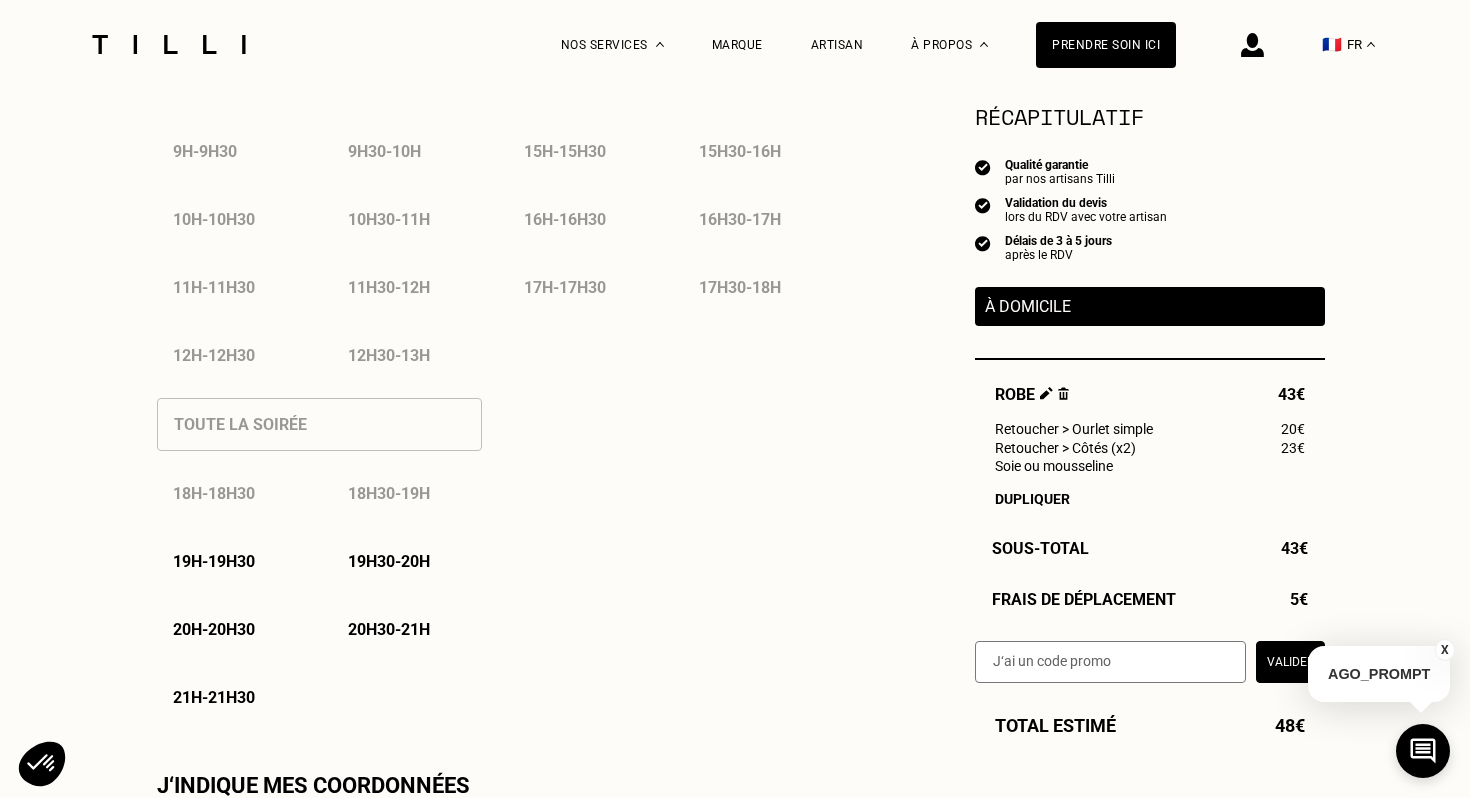 click on "19h  -  19h30" at bounding box center [214, 561] 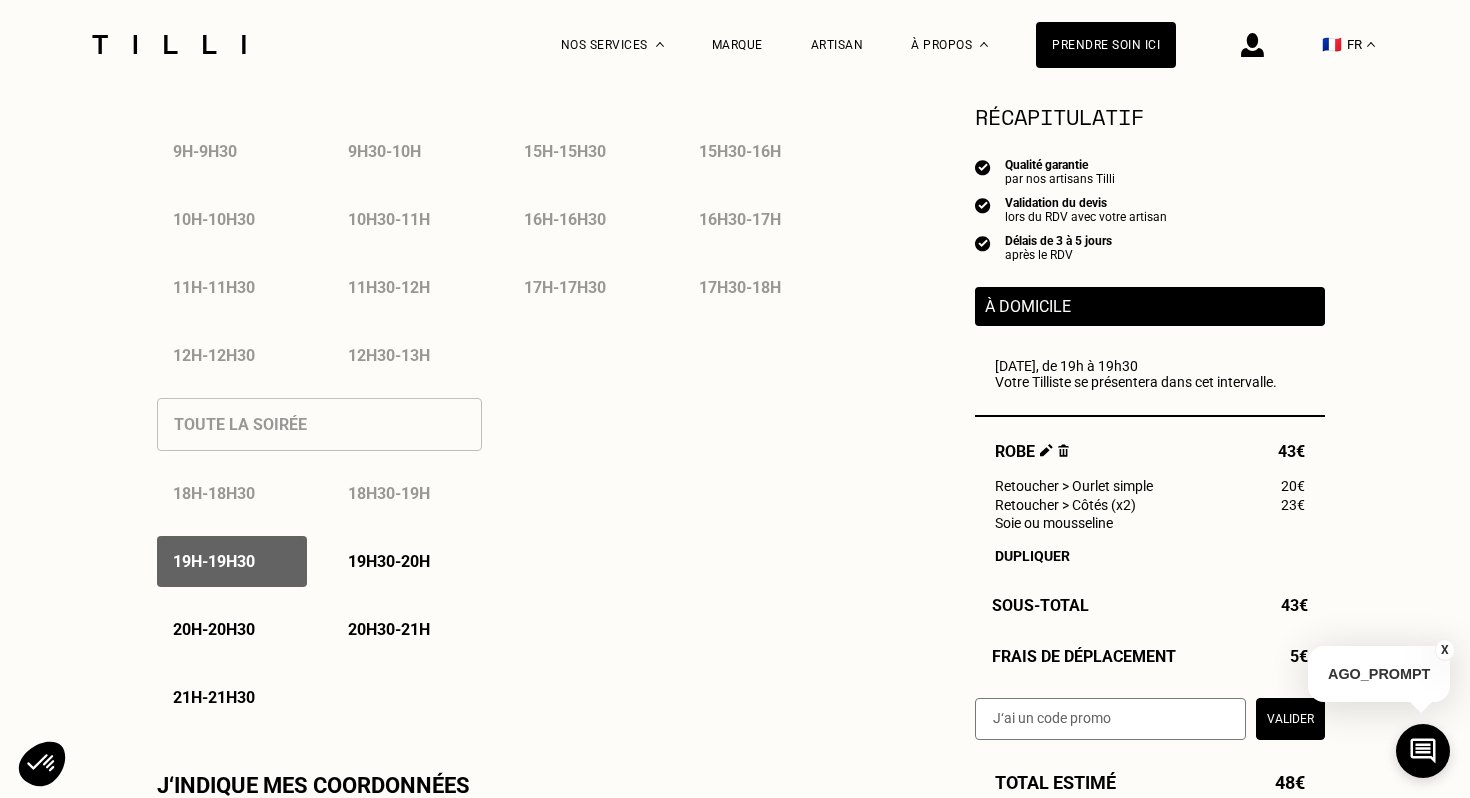 click on "Votre Tilliste se présentera dans cet intervalle." at bounding box center [1150, 382] 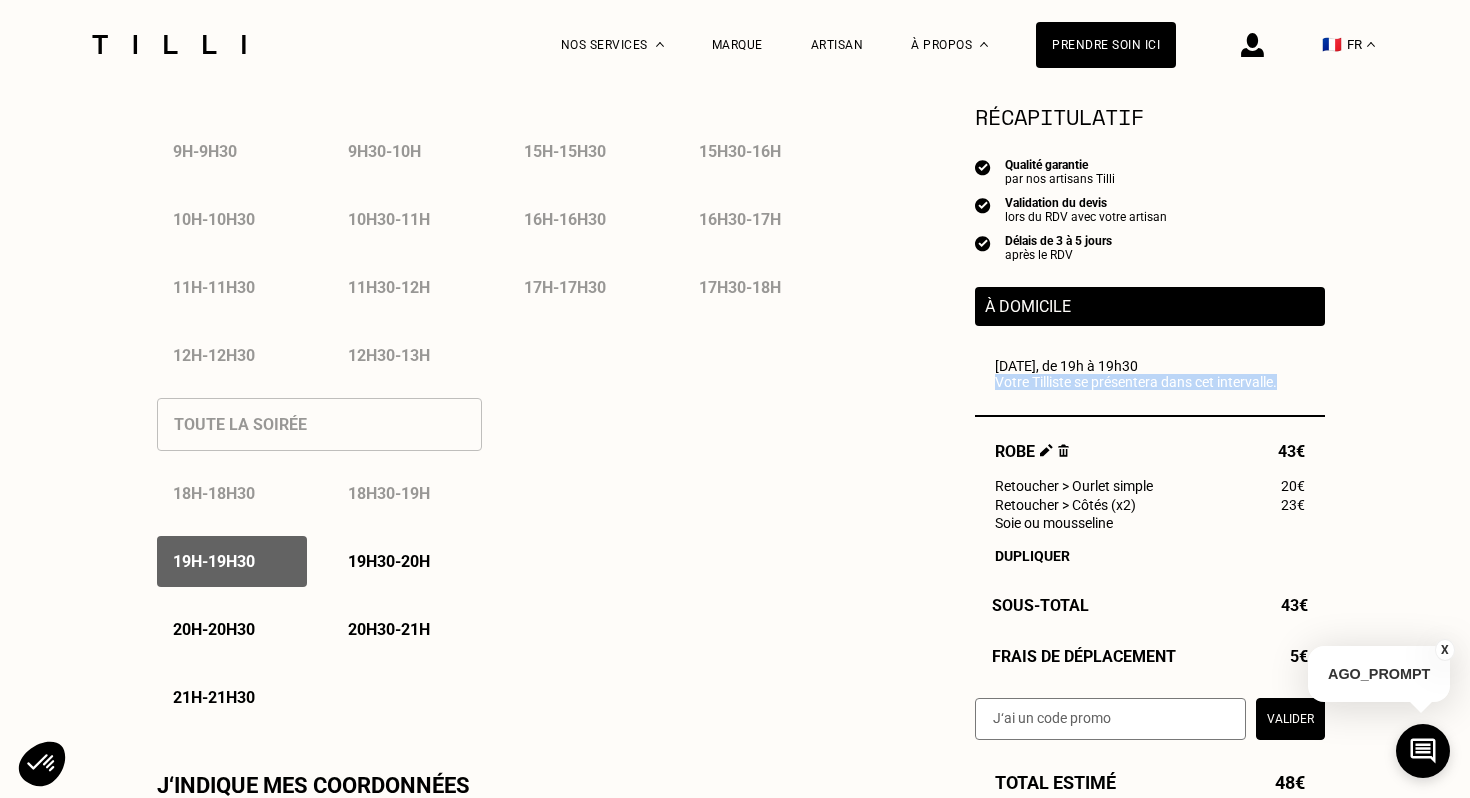click on "Votre Tilliste se présentera dans cet intervalle." at bounding box center [1150, 382] 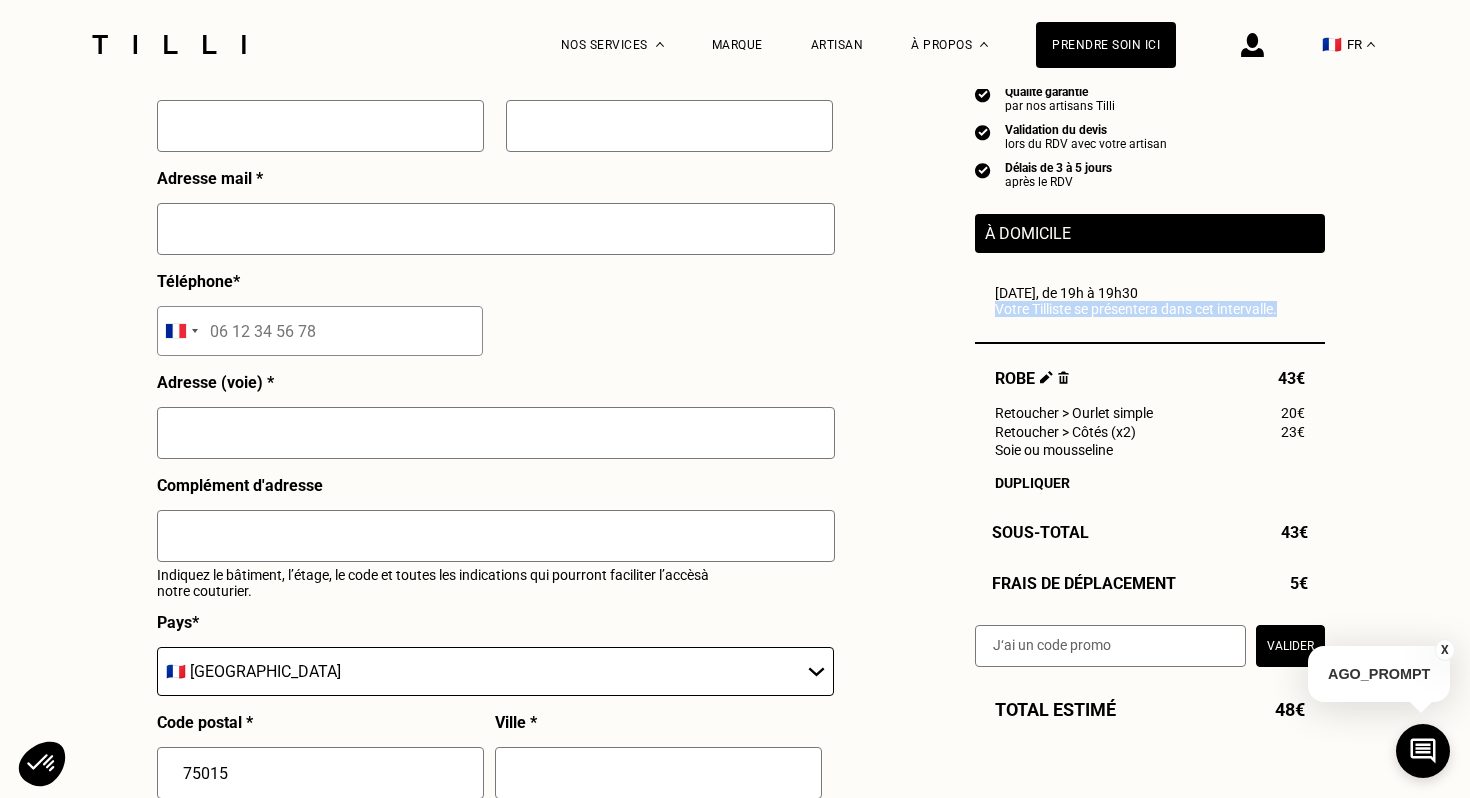 scroll, scrollTop: 1927, scrollLeft: 0, axis: vertical 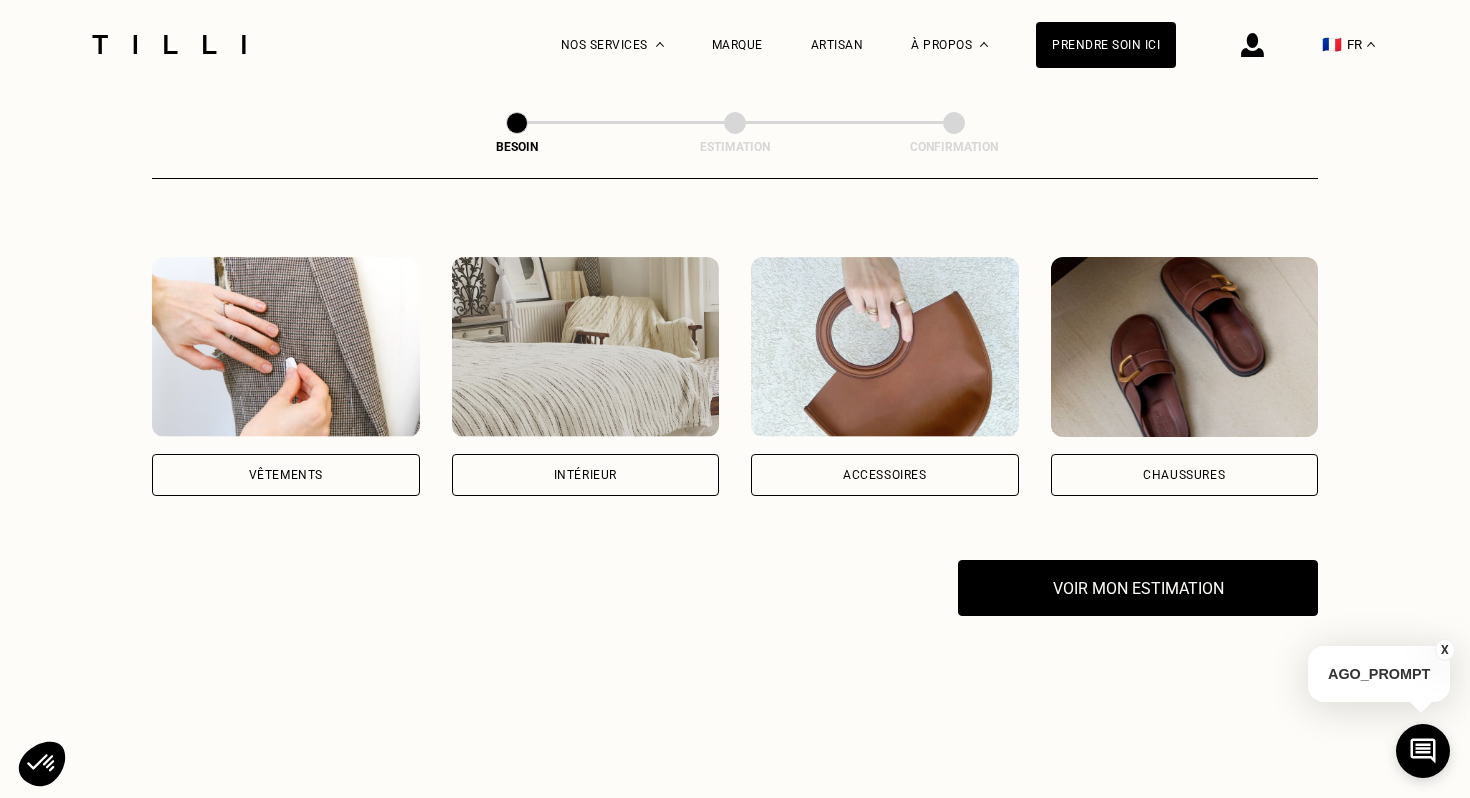 click on "Vêtements" at bounding box center (286, 475) 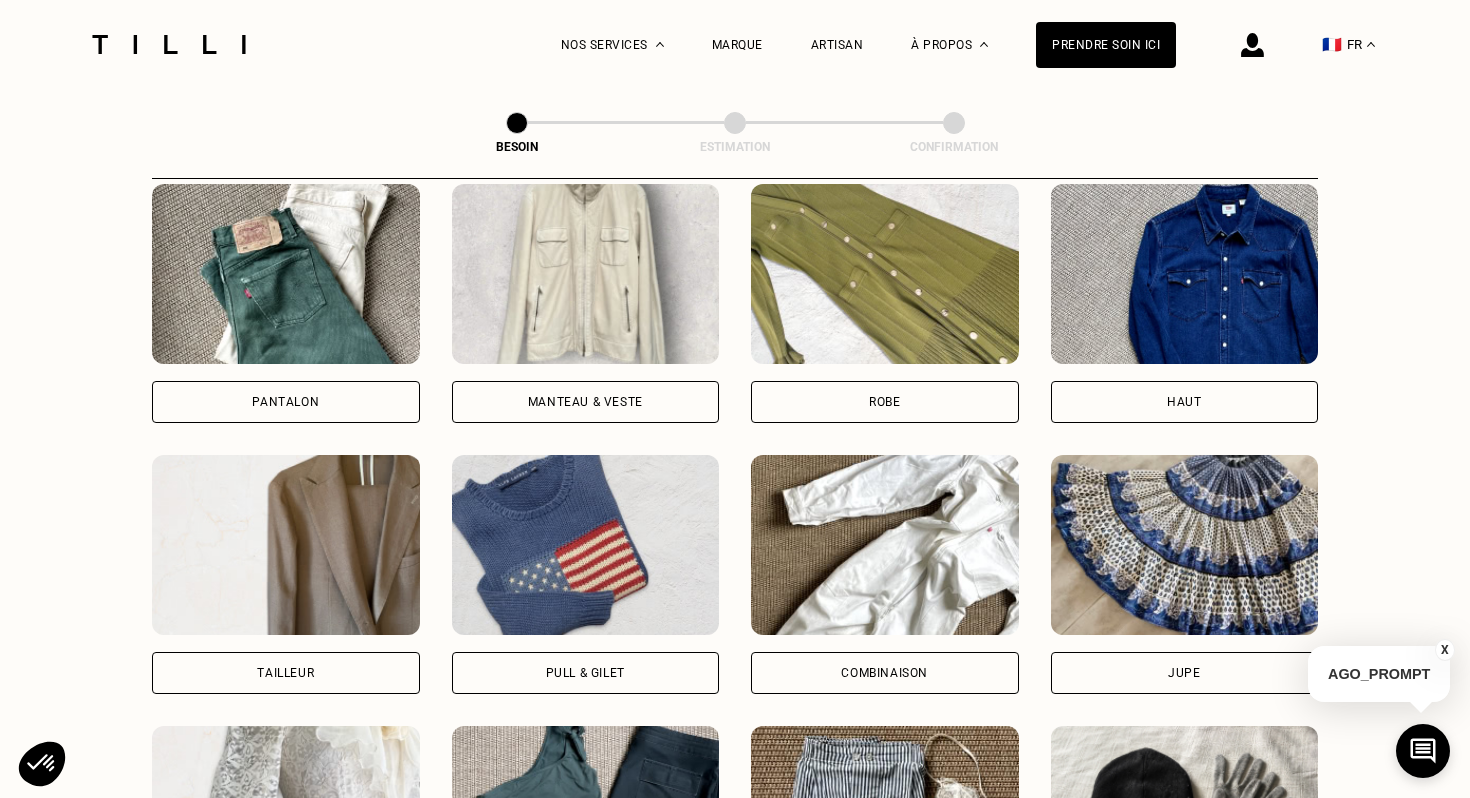 scroll, scrollTop: 865, scrollLeft: 0, axis: vertical 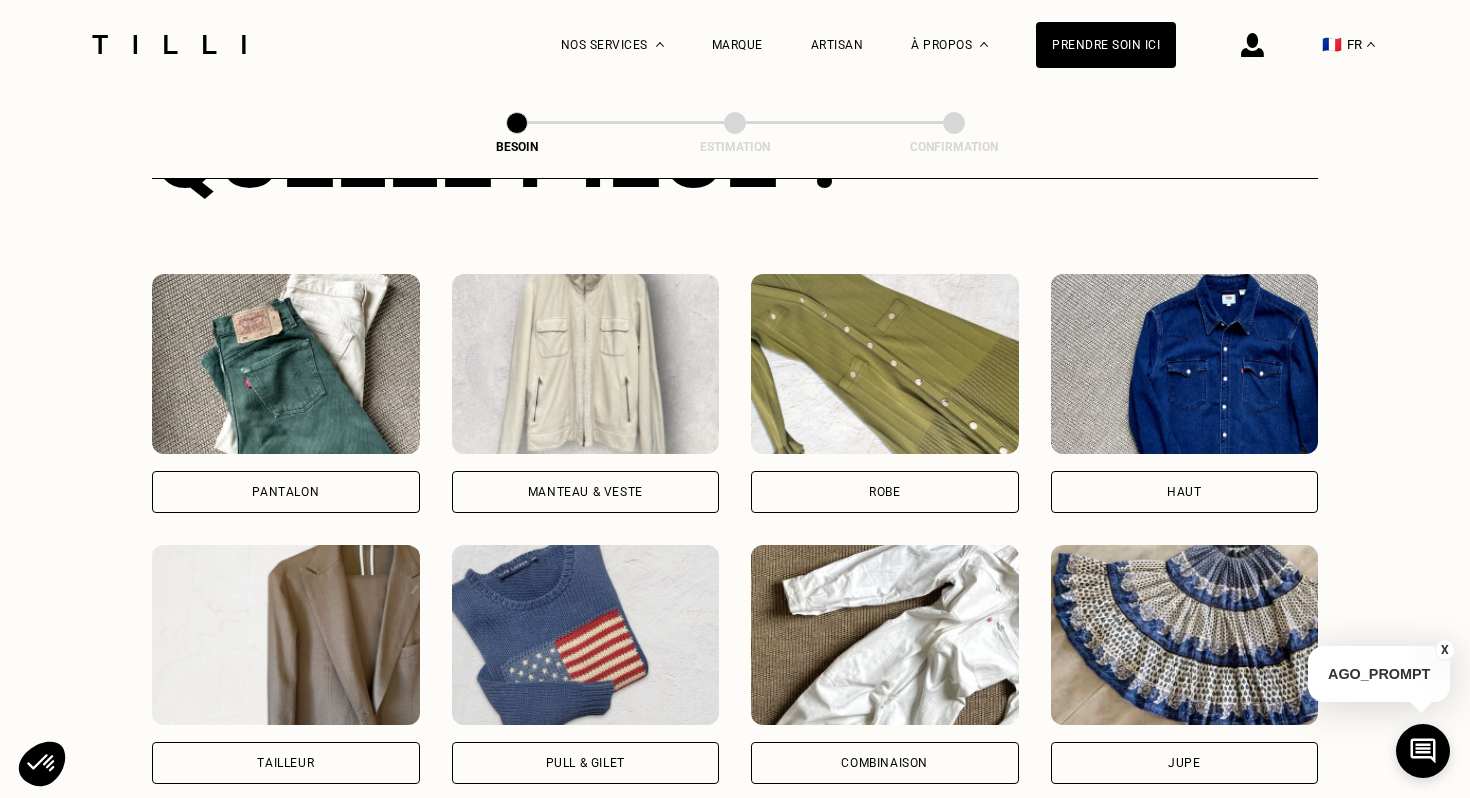 click on "Robe" at bounding box center (885, 492) 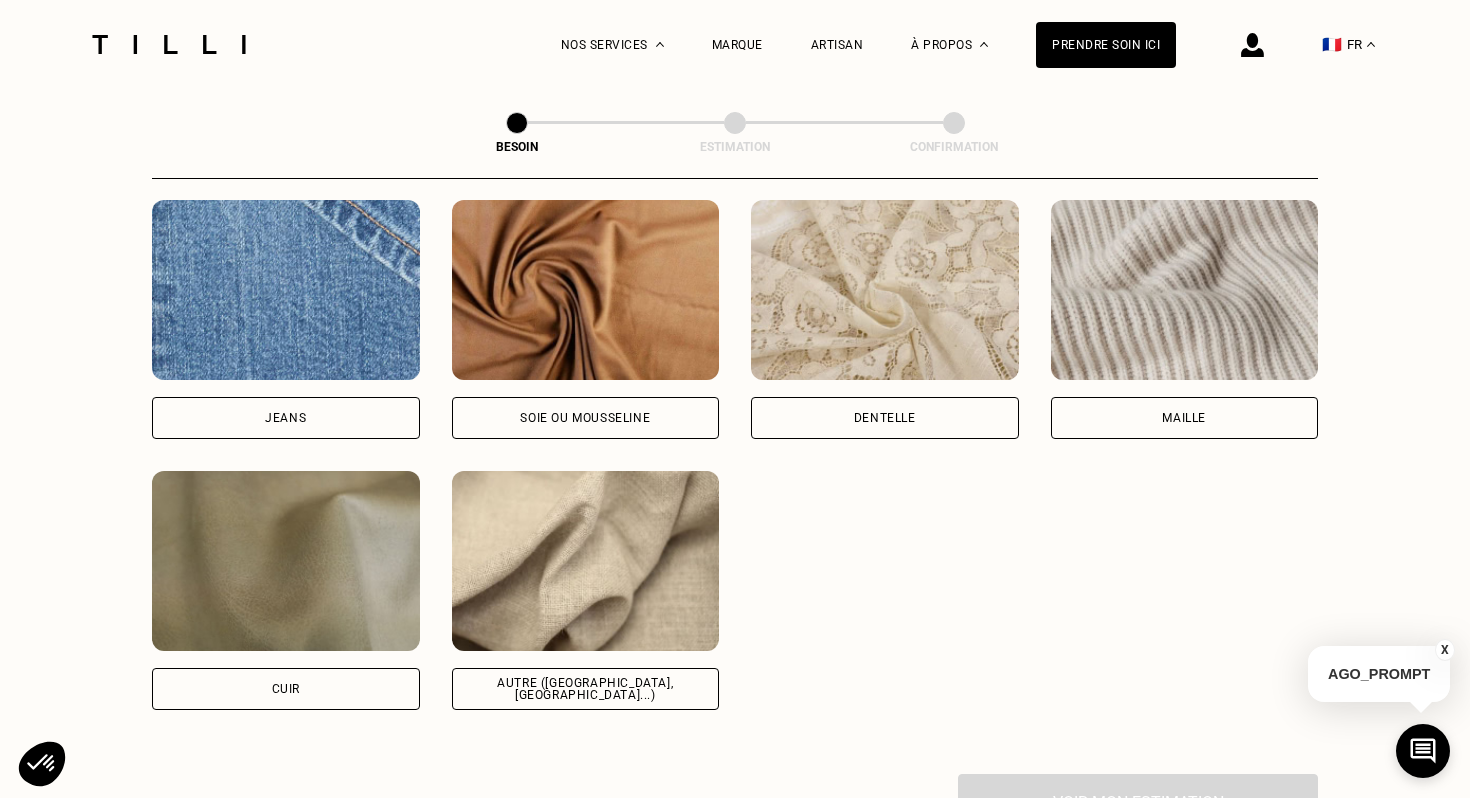 scroll, scrollTop: 2178, scrollLeft: 0, axis: vertical 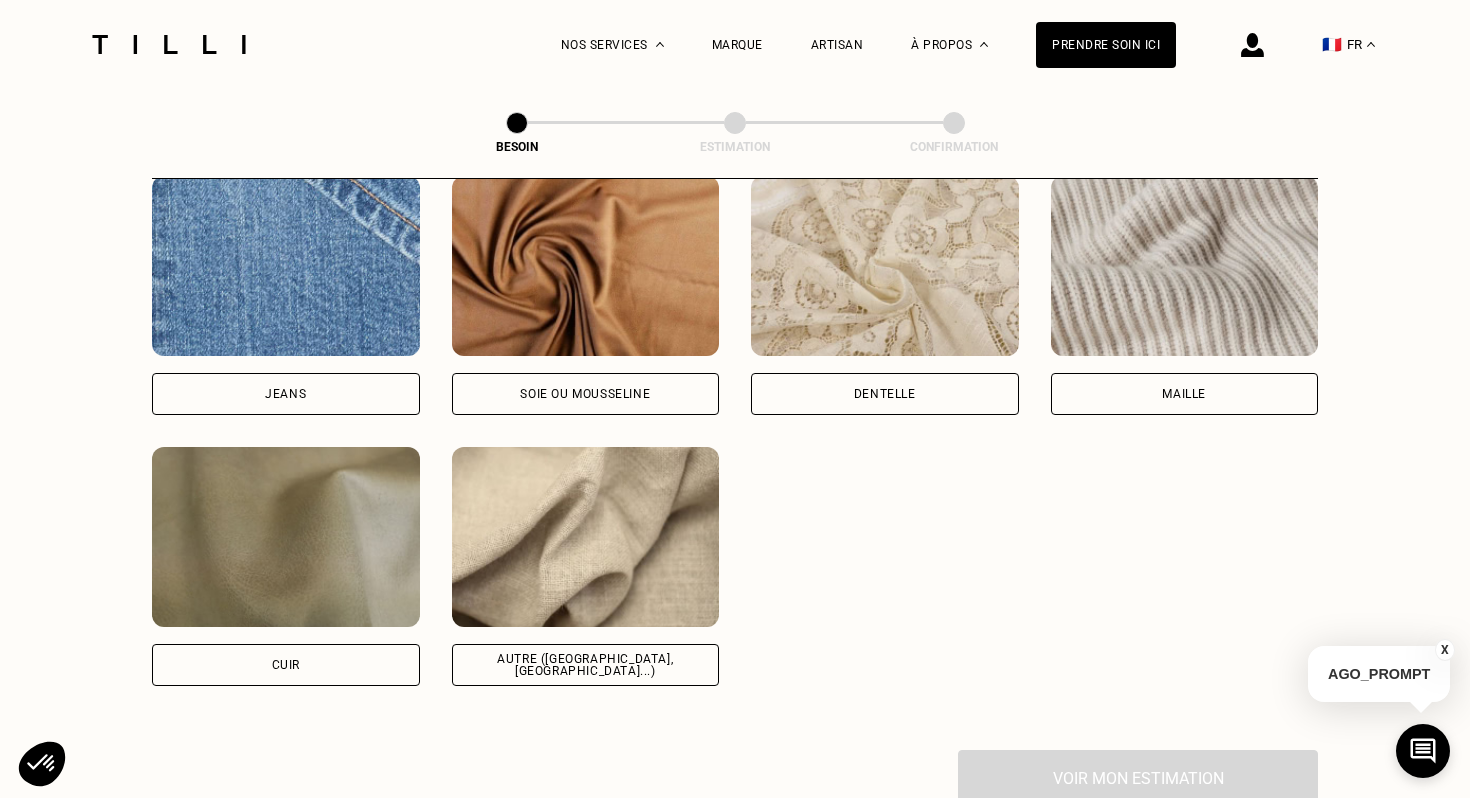 click on "Soie ou mousseline" at bounding box center [586, 394] 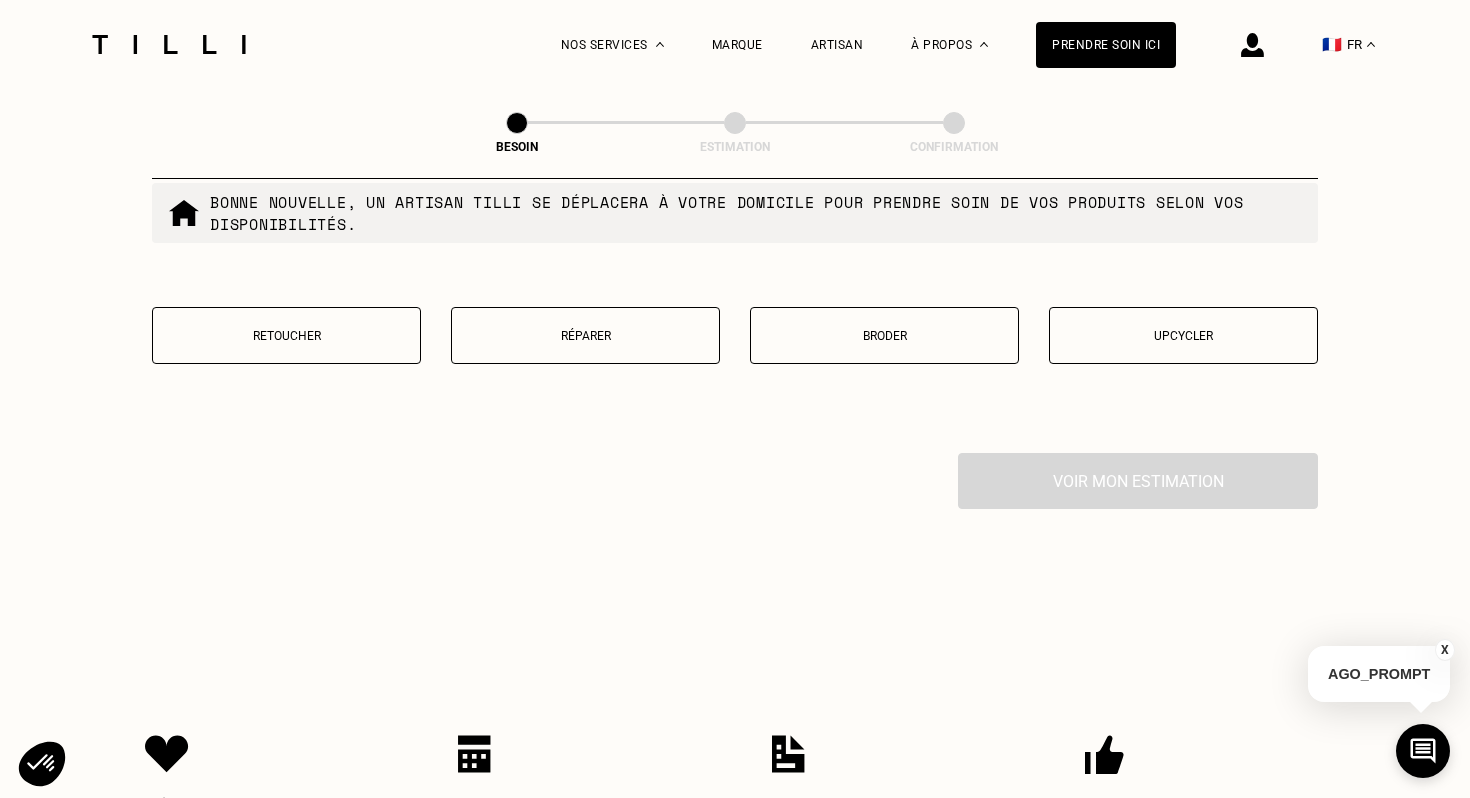 scroll, scrollTop: 3441, scrollLeft: 0, axis: vertical 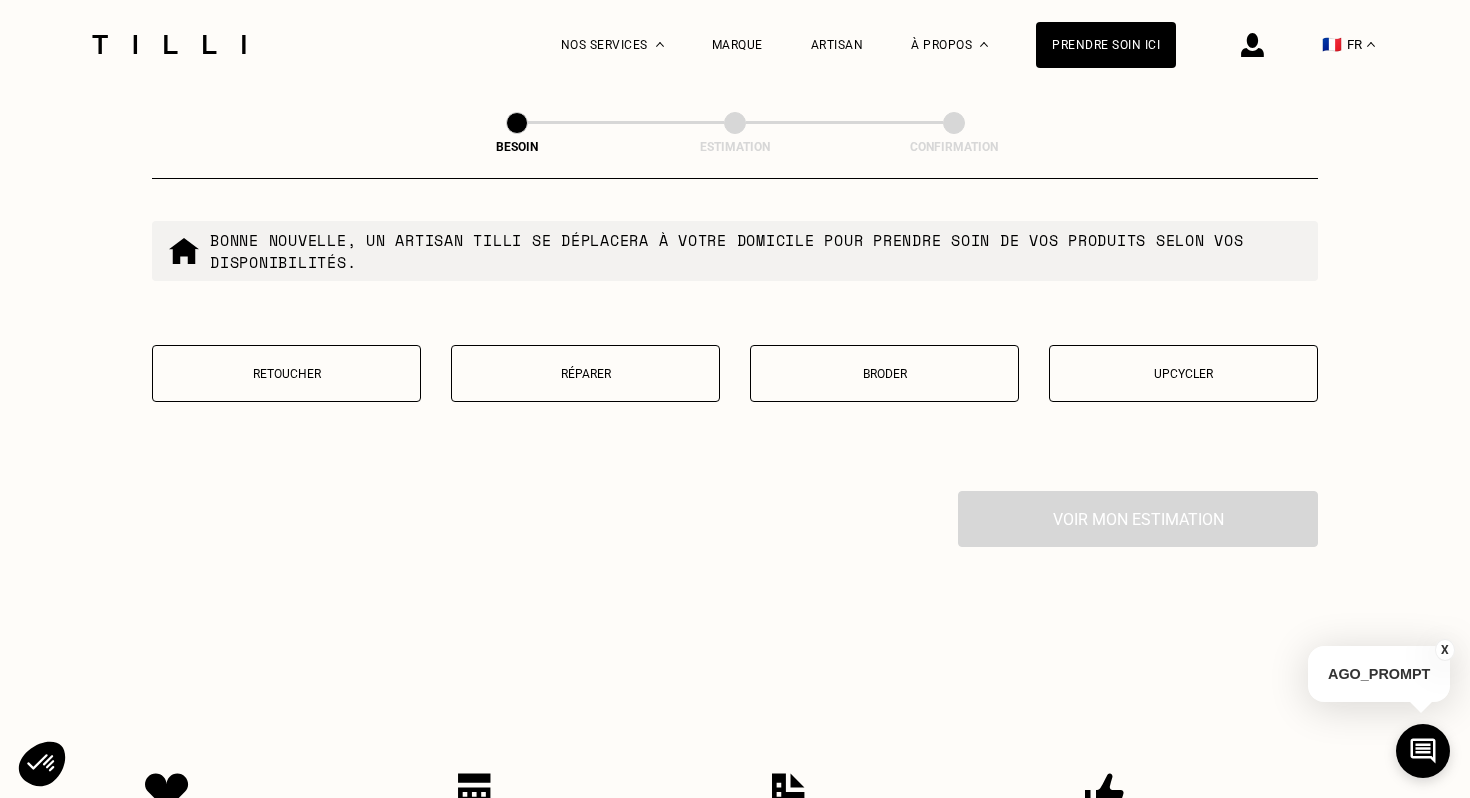 click on "Retoucher" at bounding box center (286, 373) 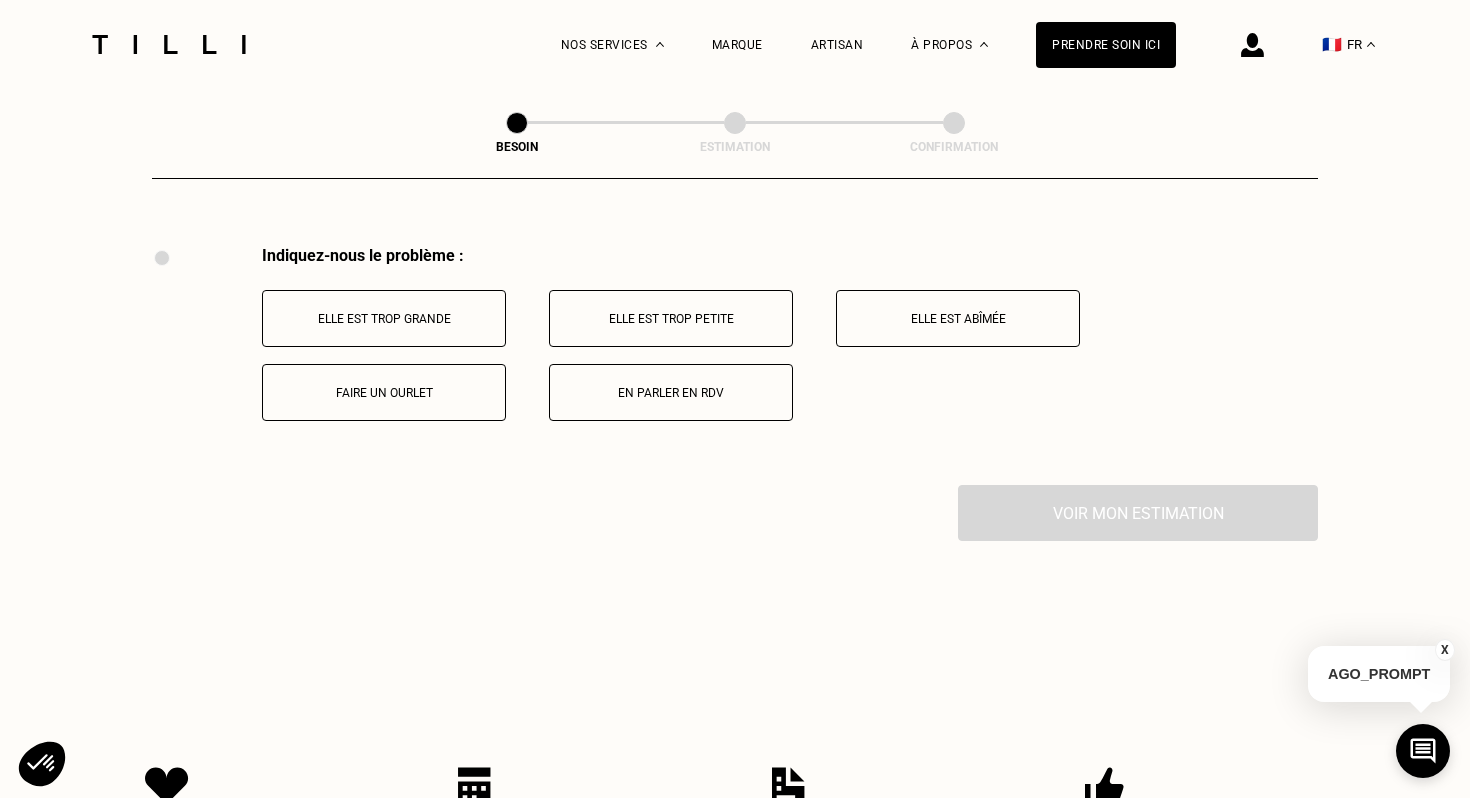 scroll, scrollTop: 3688, scrollLeft: 0, axis: vertical 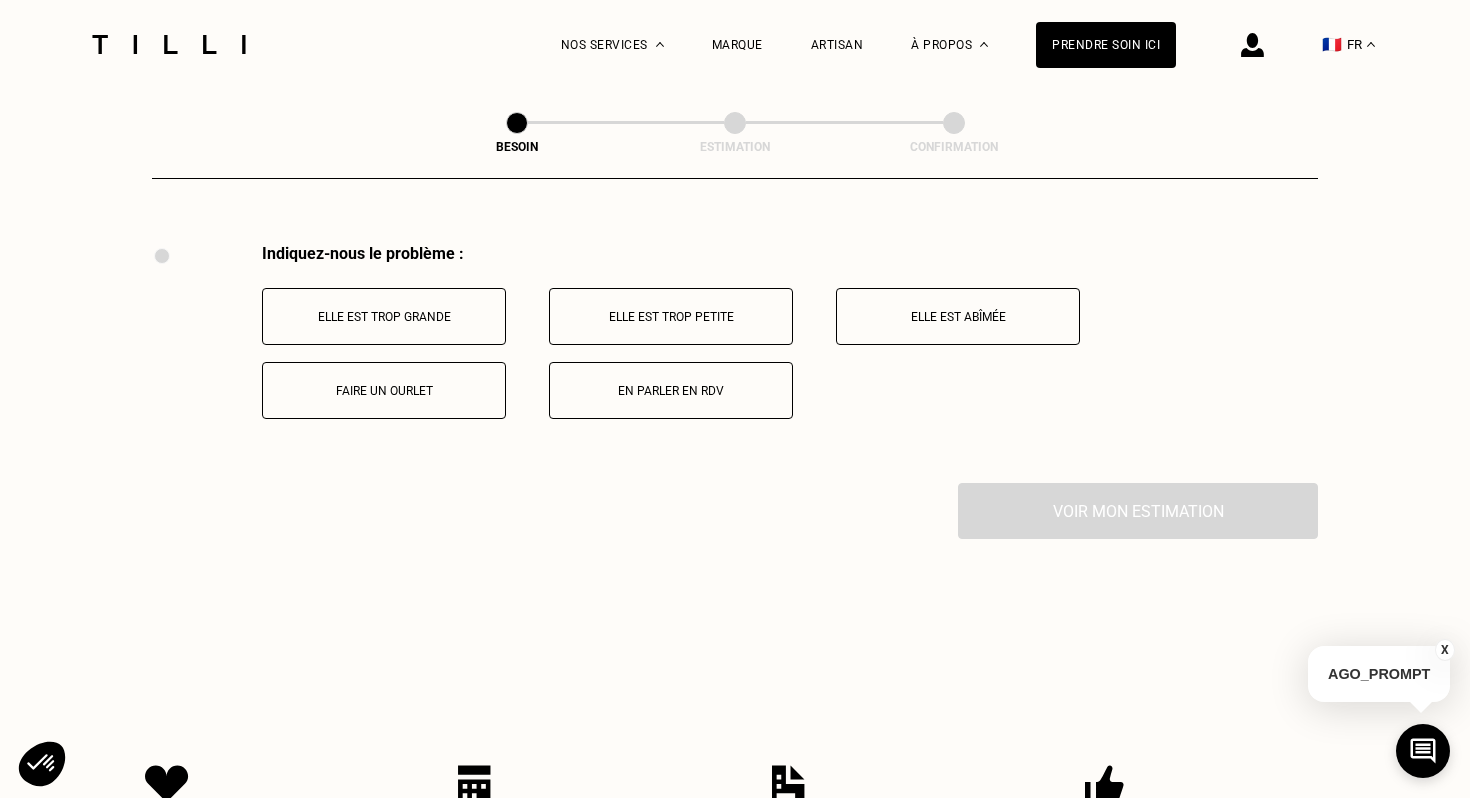 click on "Elle est trop grande" at bounding box center [384, 316] 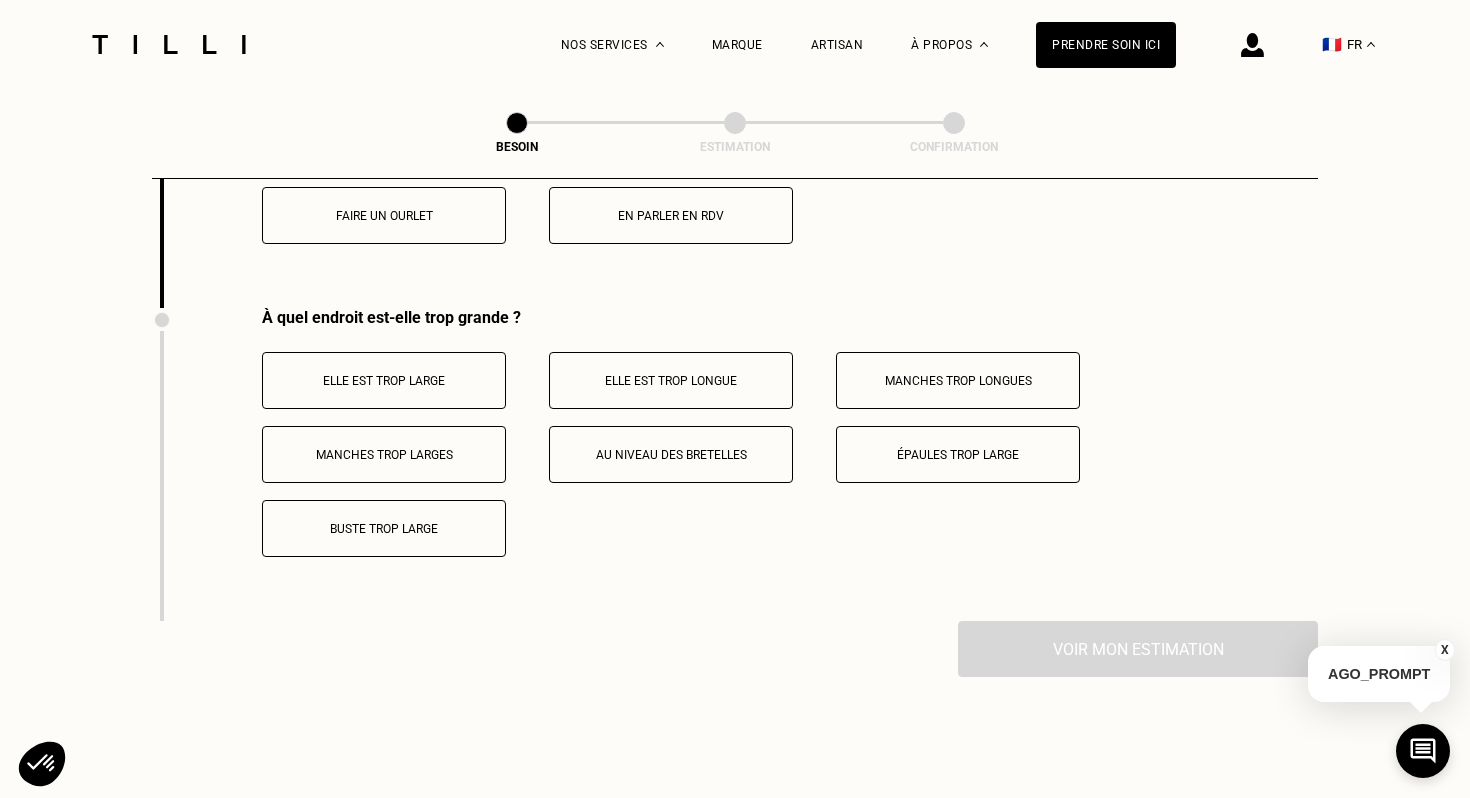 scroll, scrollTop: 3927, scrollLeft: 0, axis: vertical 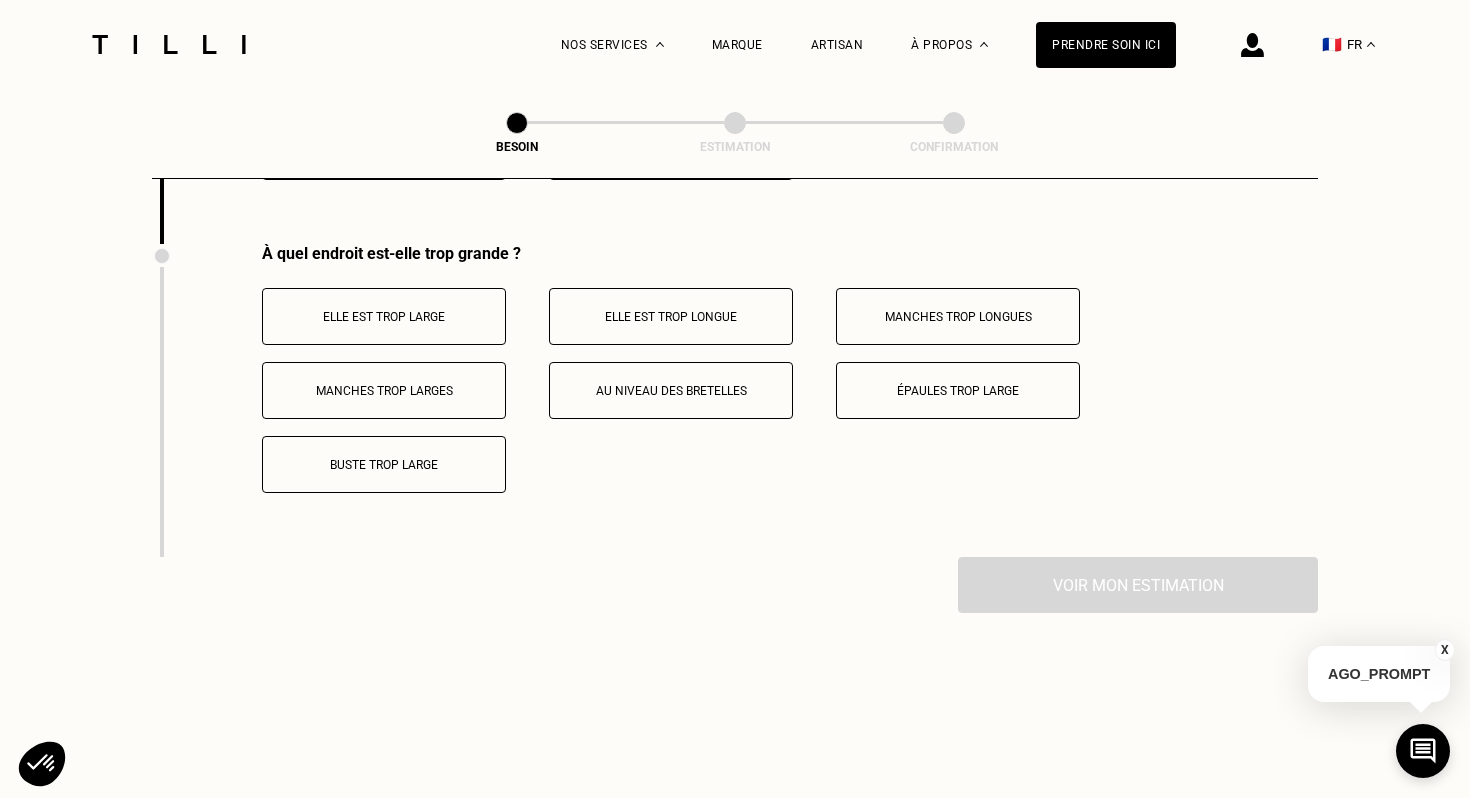 click on "Elle est trop longue" at bounding box center (671, 316) 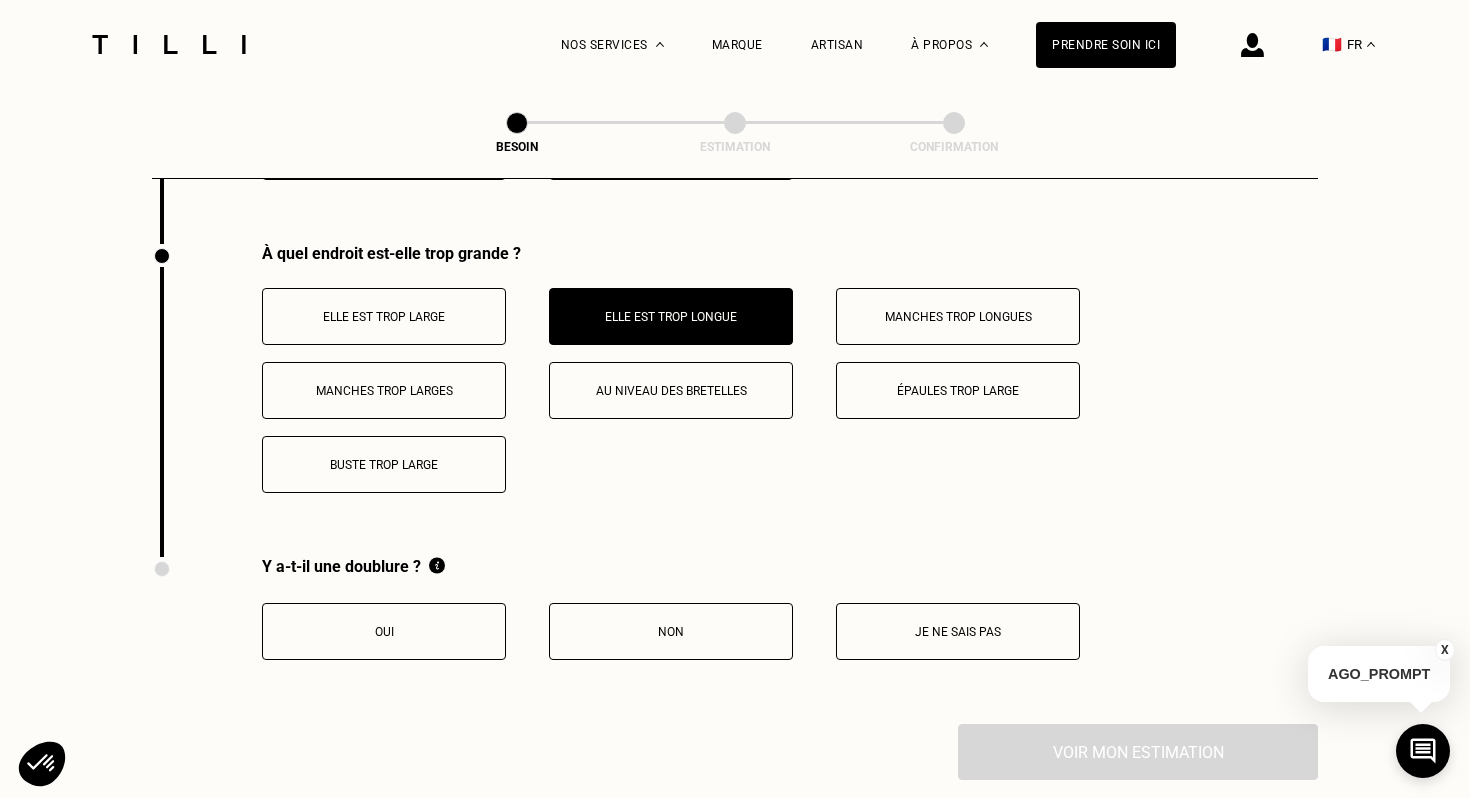 click on "Elle est trop large" at bounding box center [384, 317] 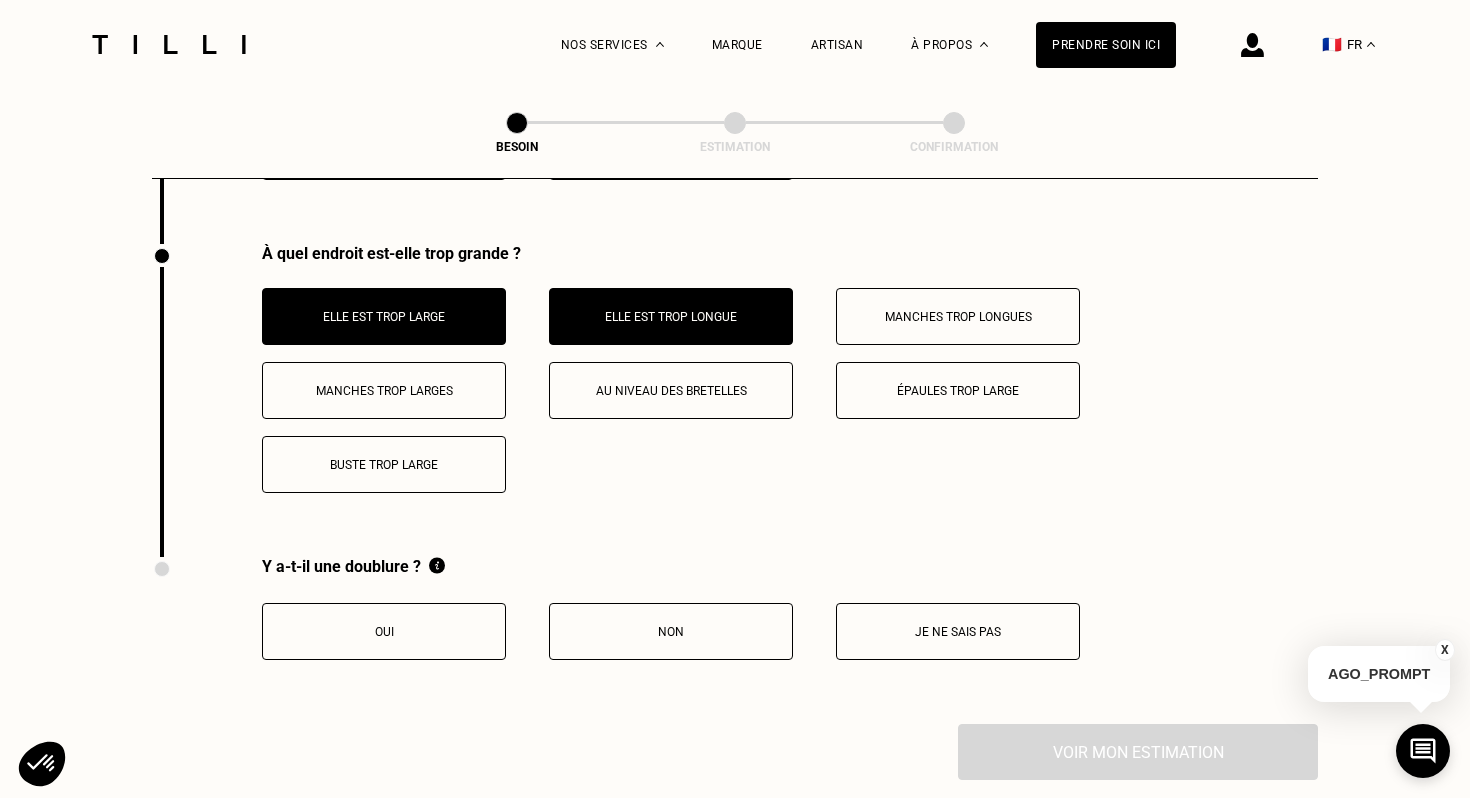 click on "Au niveau des bretelles" at bounding box center (671, 391) 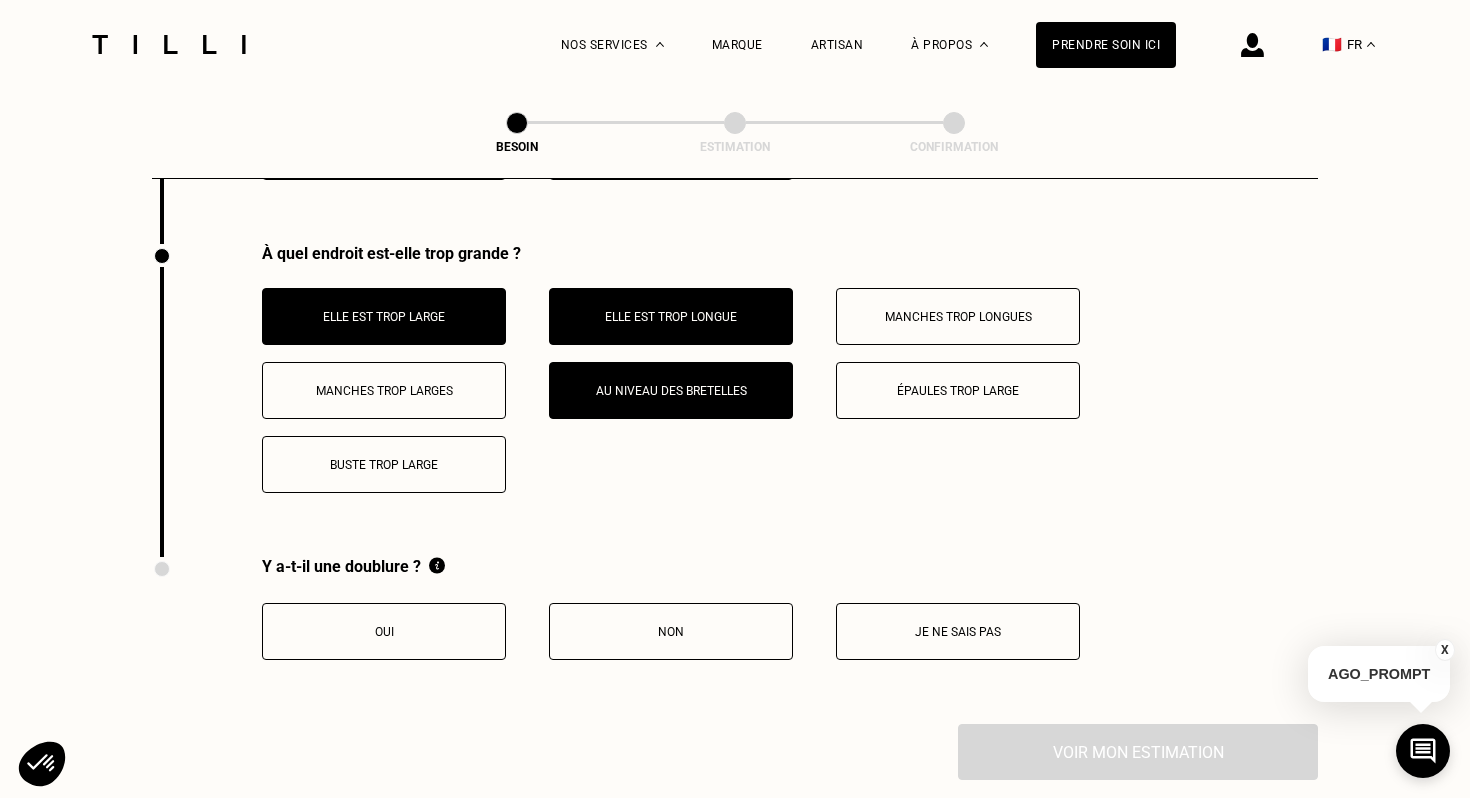 click on "Au niveau des bretelles" at bounding box center (671, 391) 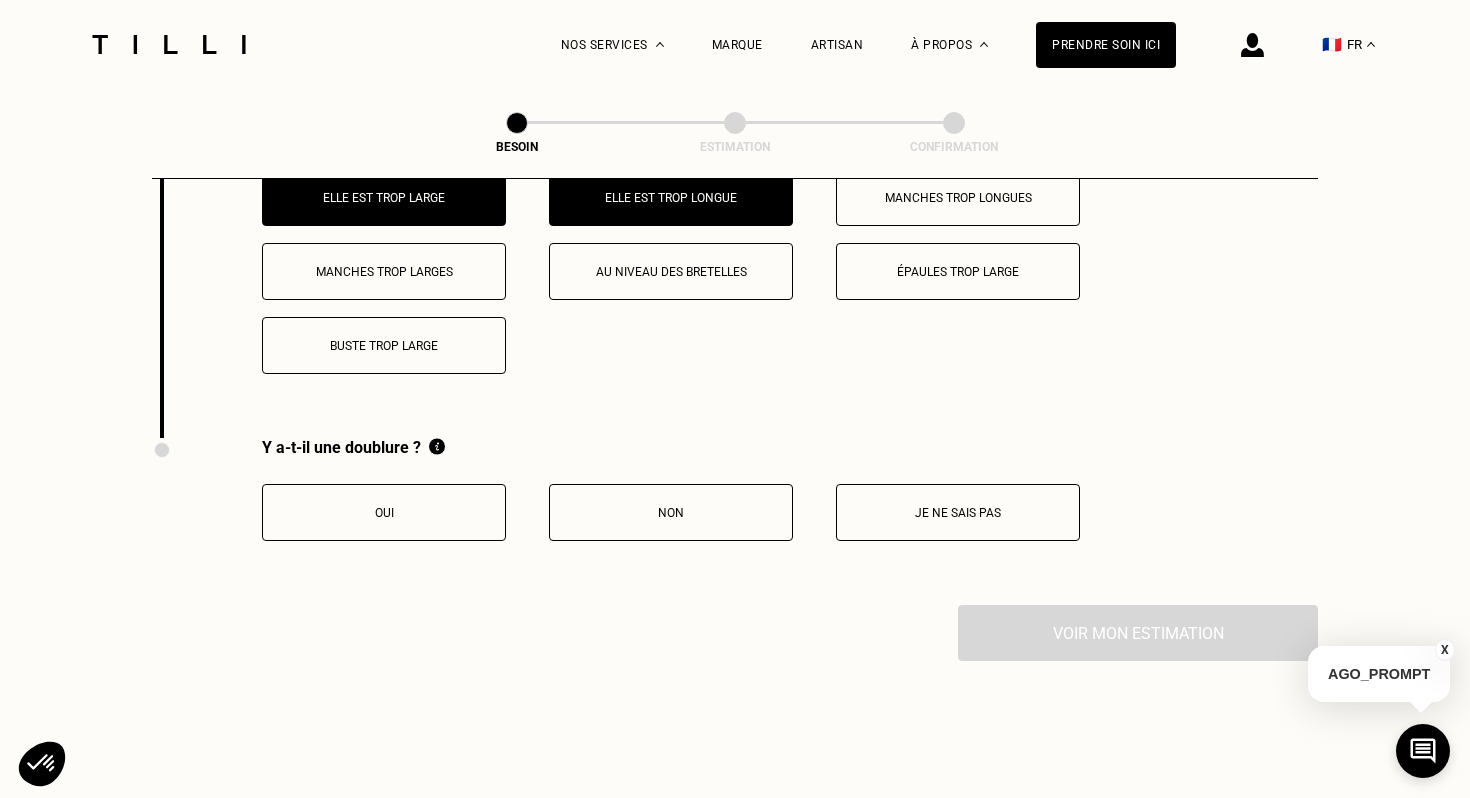 scroll, scrollTop: 4146, scrollLeft: 0, axis: vertical 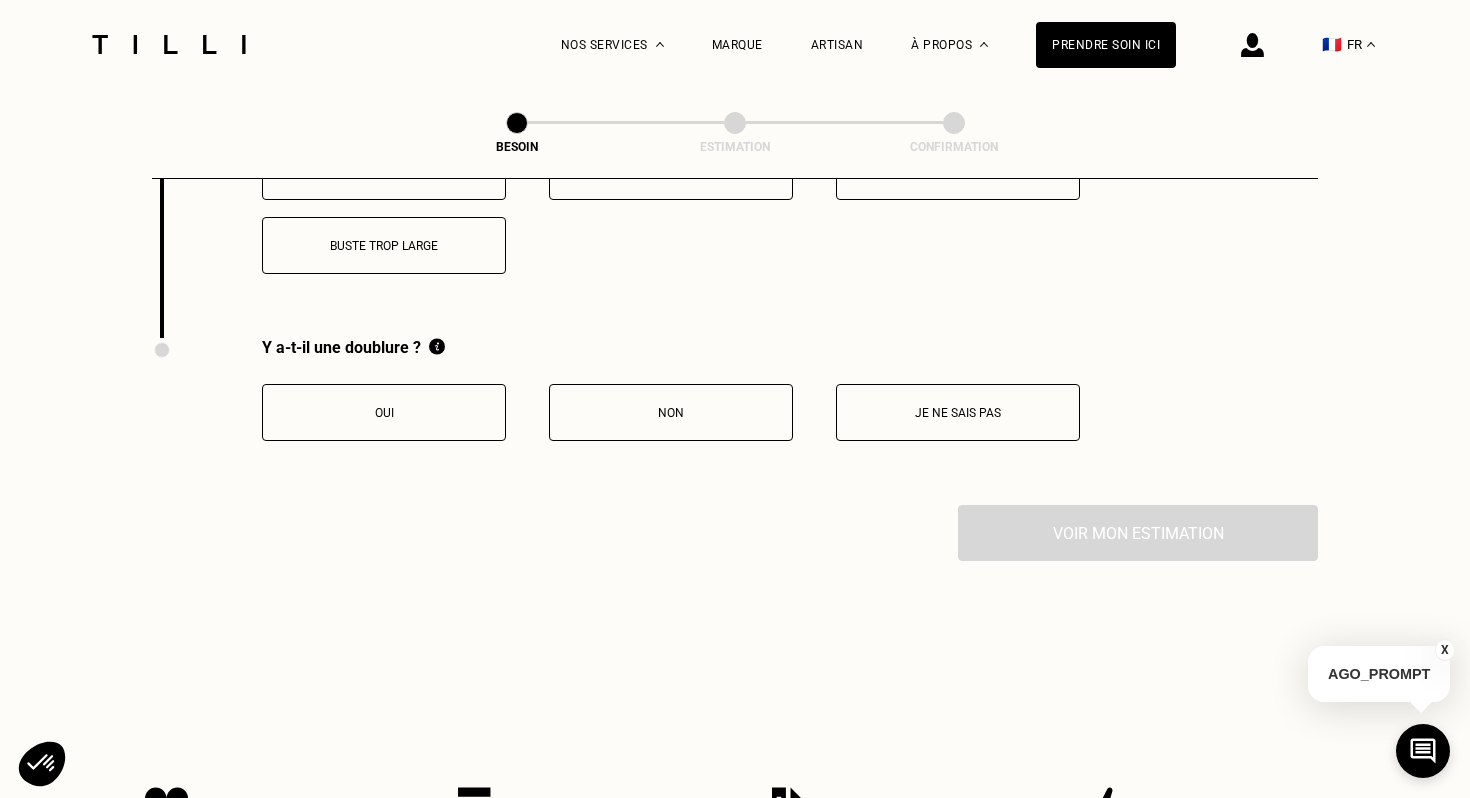 click on "Non" at bounding box center [671, 412] 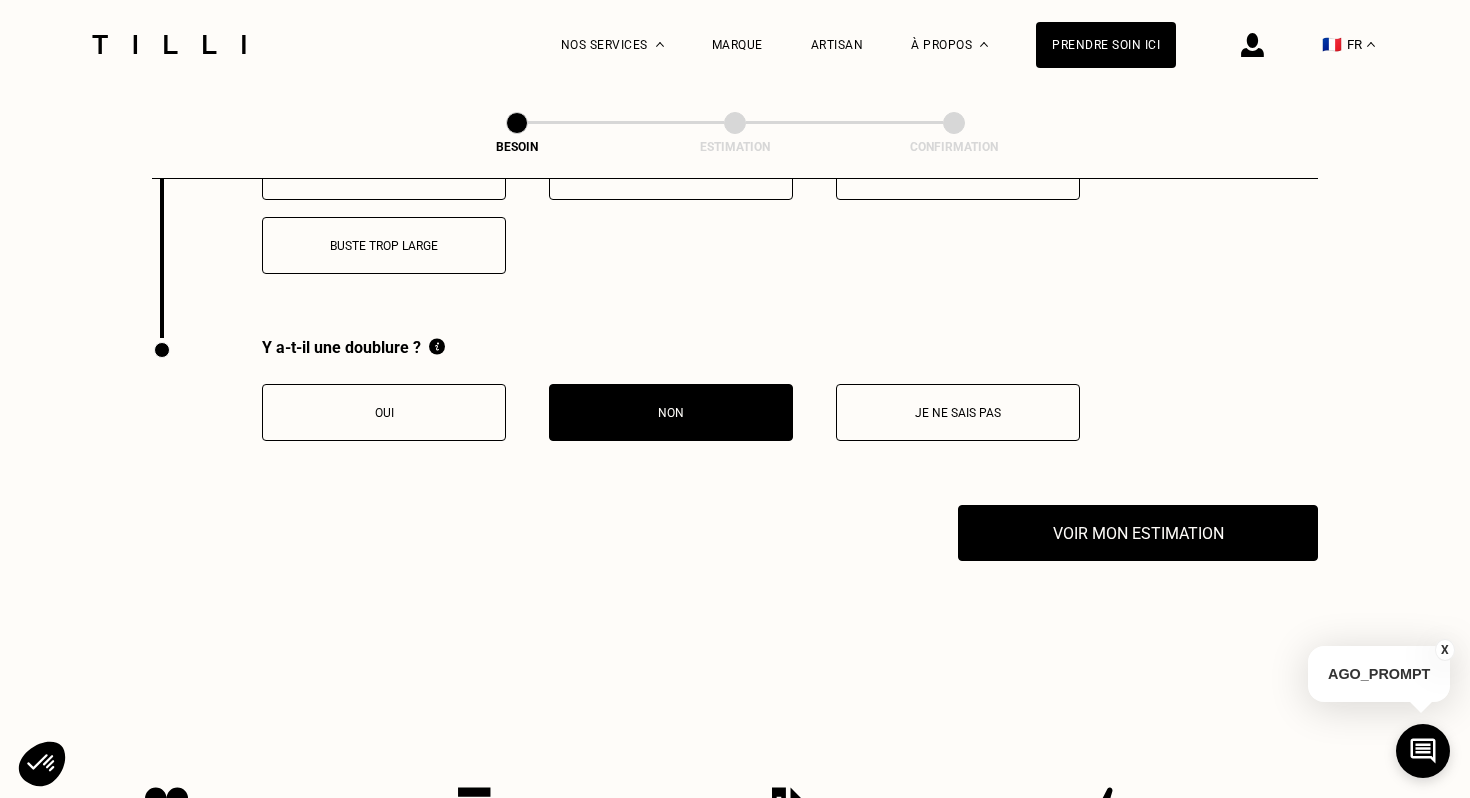 click on "Je ne sais pas" at bounding box center (958, 413) 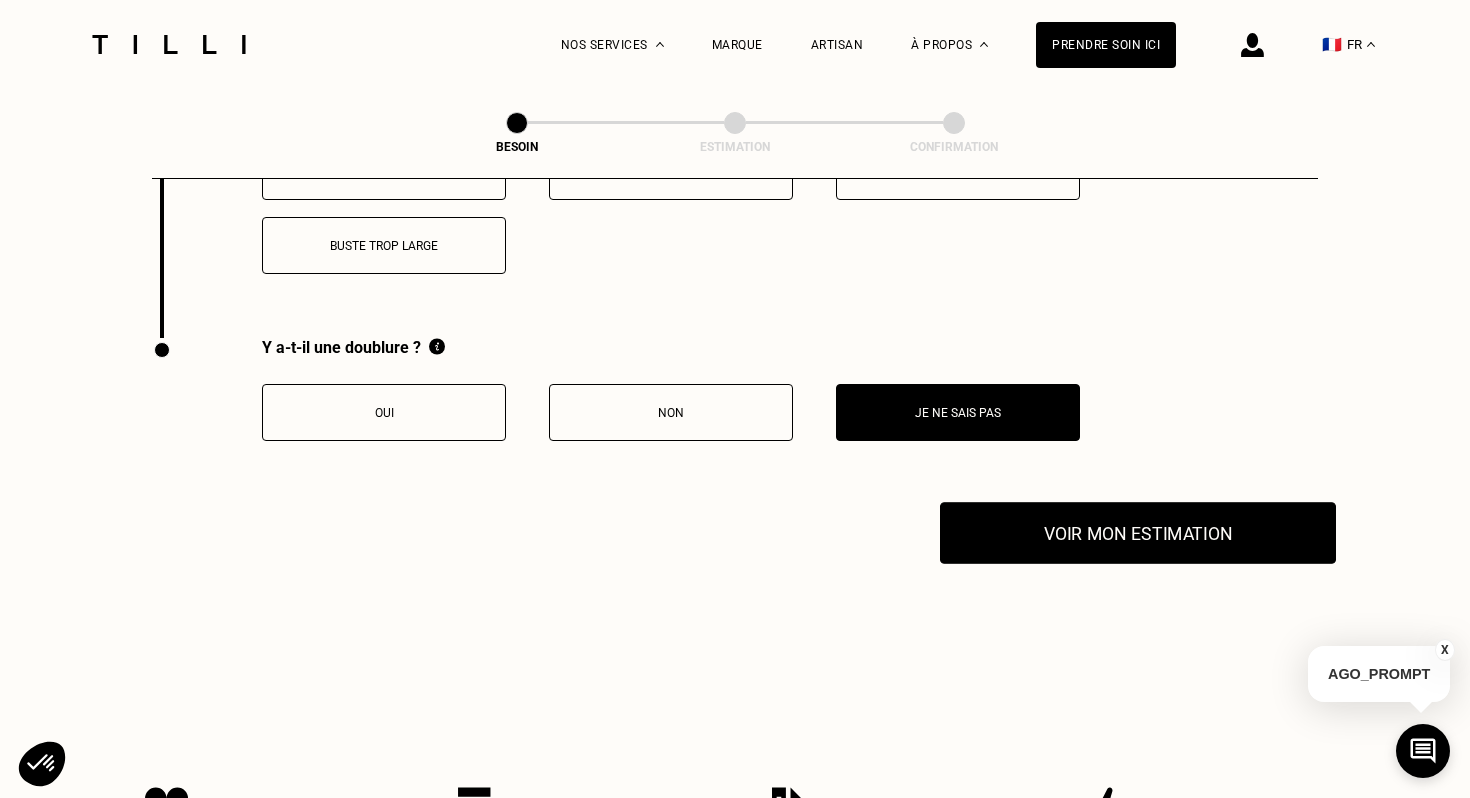 click on "Voir mon estimation" at bounding box center [1138, 533] 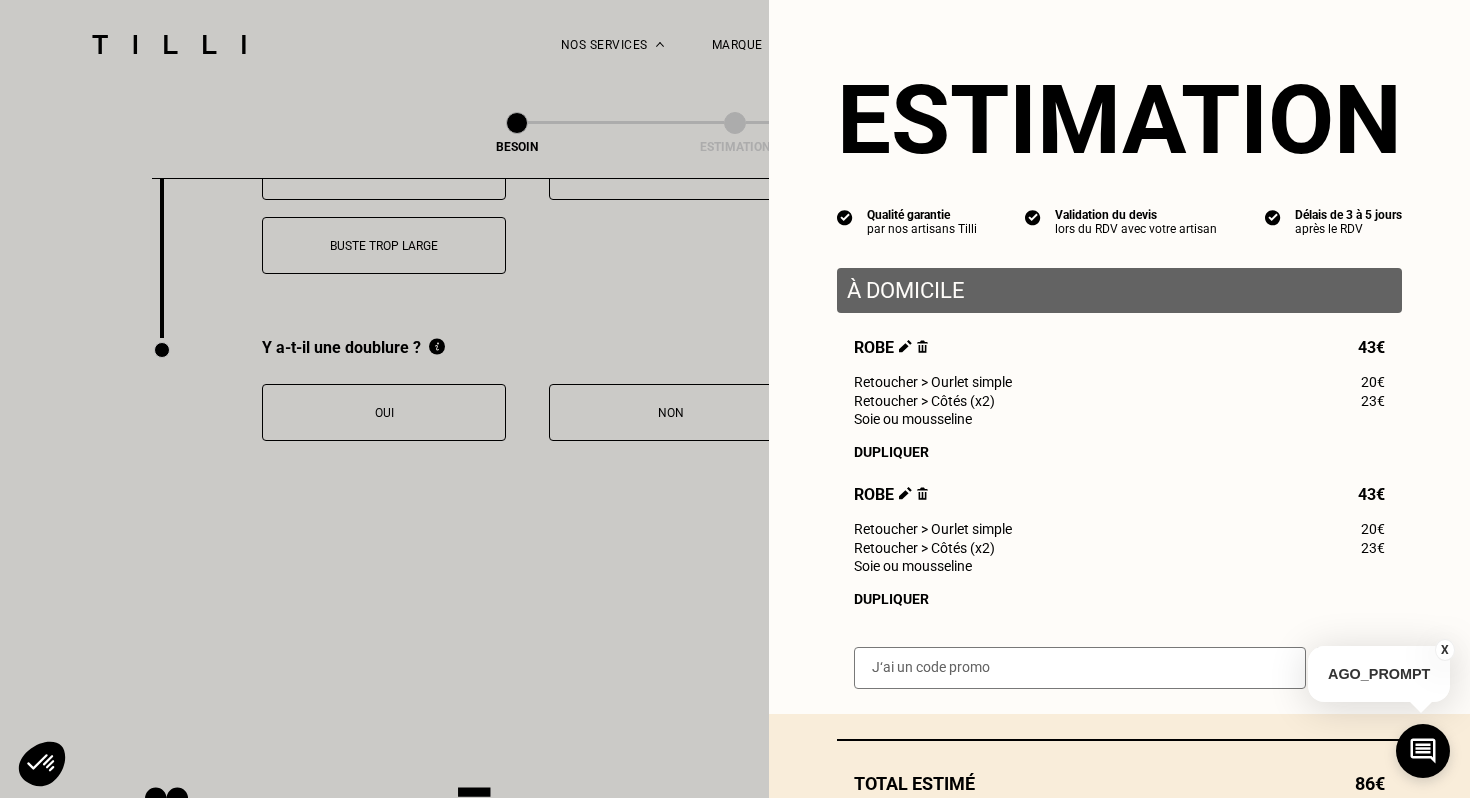 scroll, scrollTop: 138, scrollLeft: 0, axis: vertical 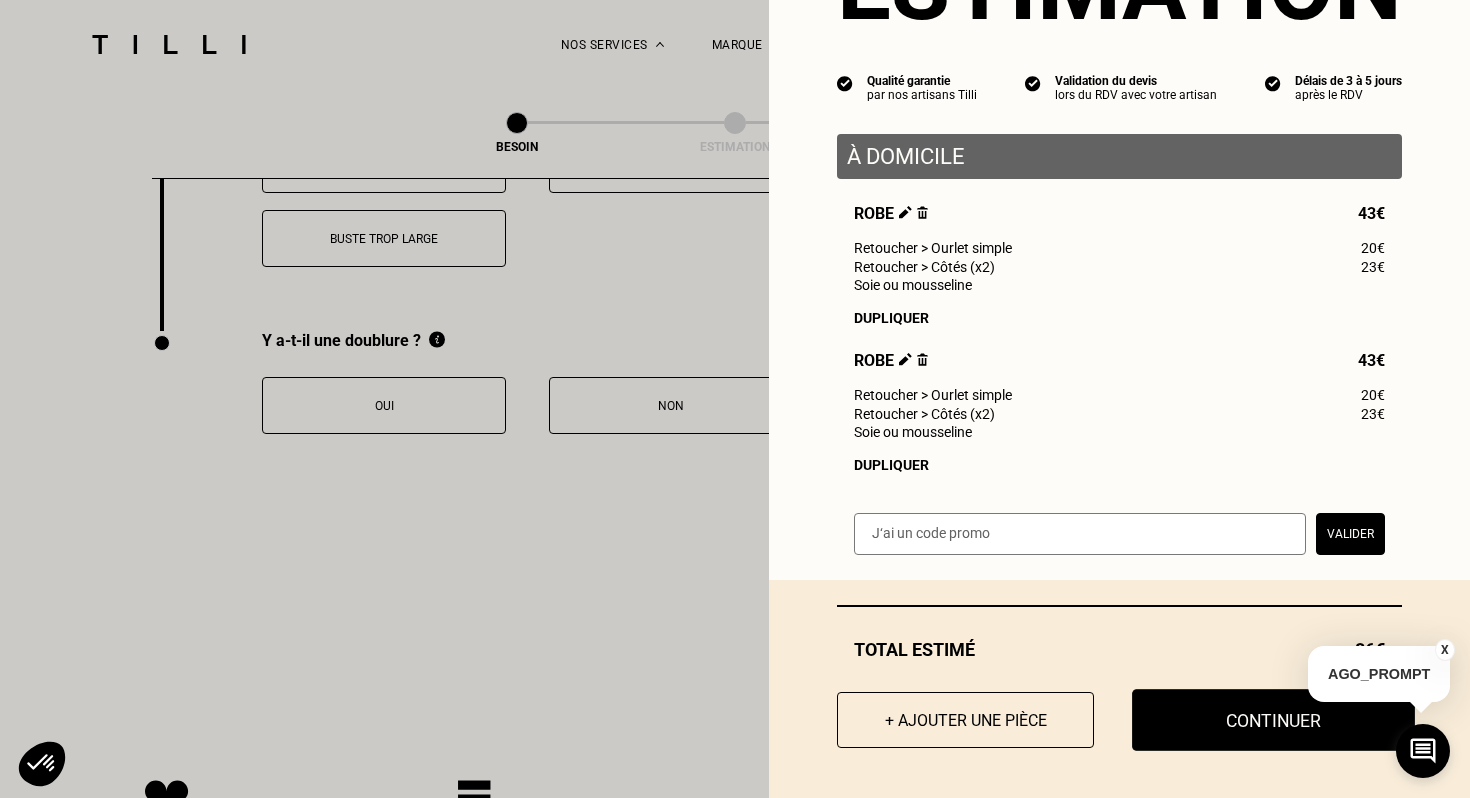 click on "Continuer" at bounding box center (1273, 720) 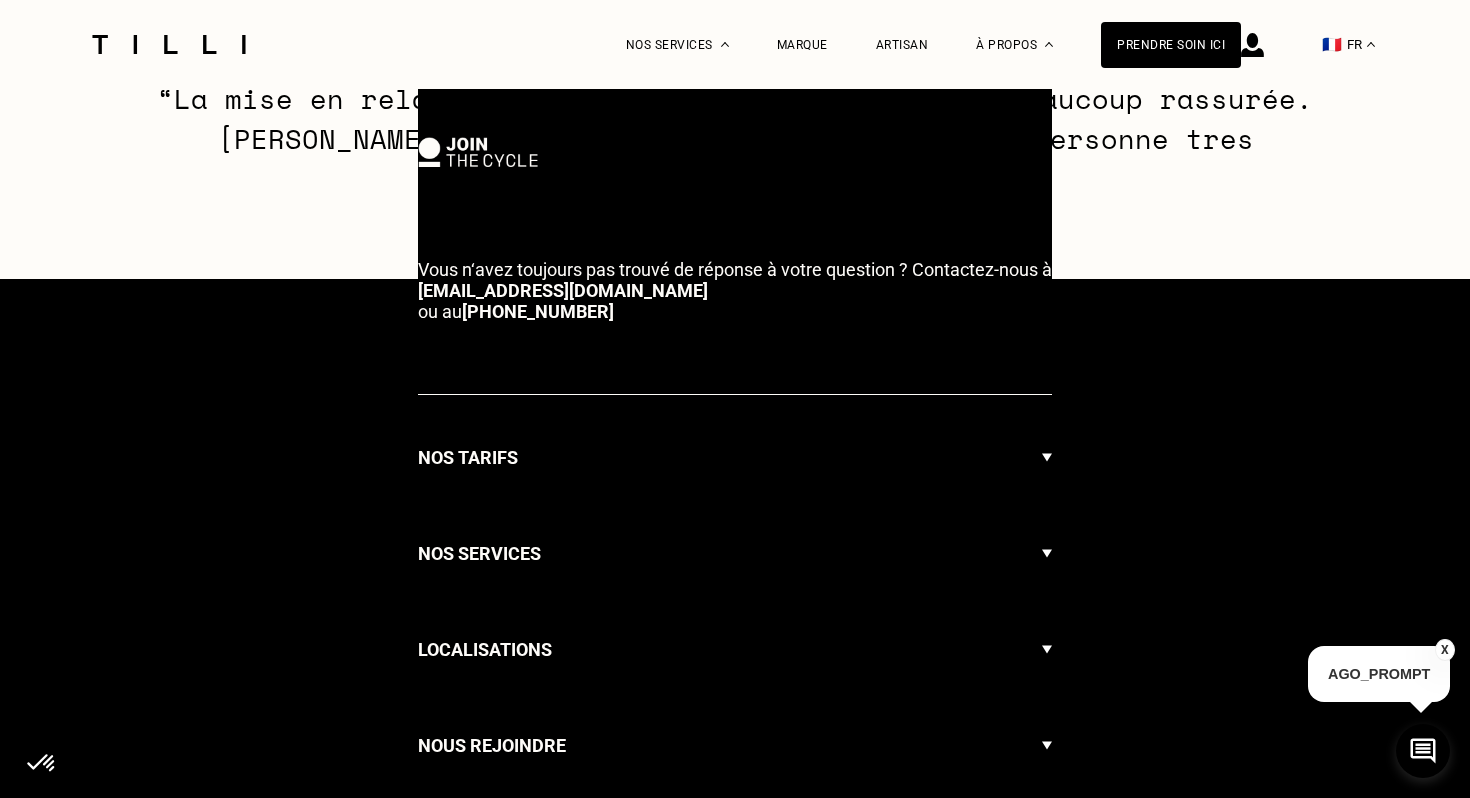 select on "FR" 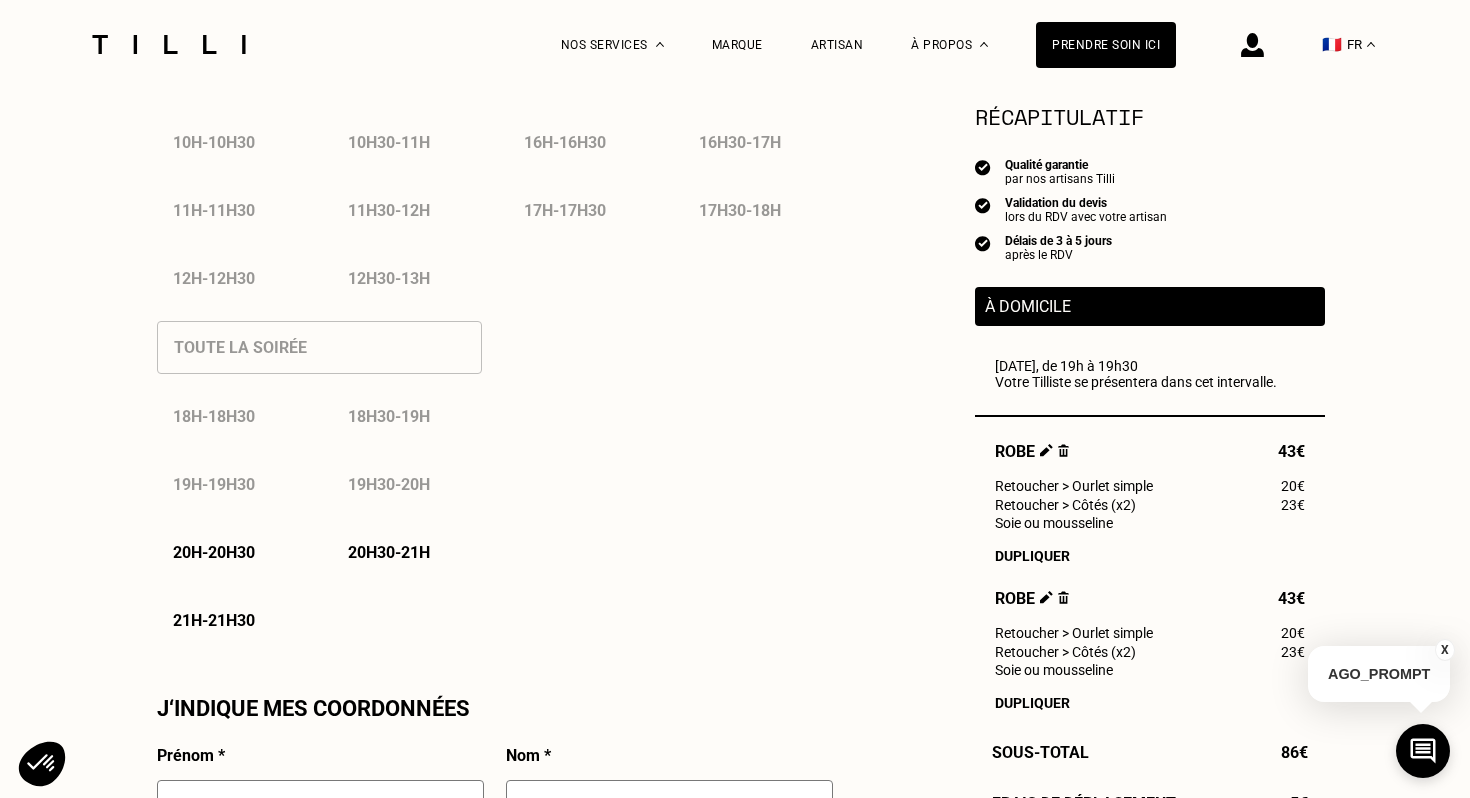 scroll, scrollTop: 1260, scrollLeft: 0, axis: vertical 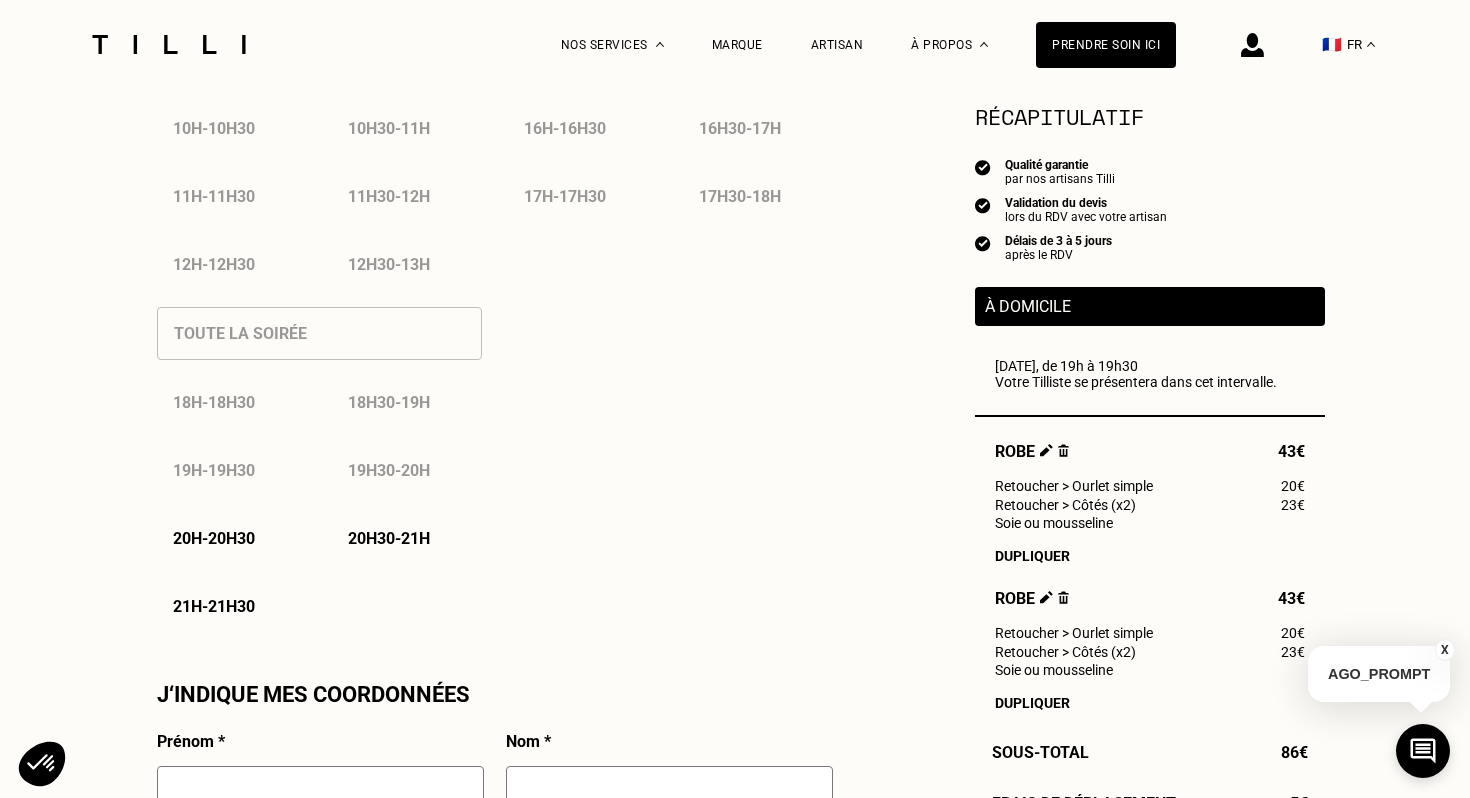 click at bounding box center (1063, 597) 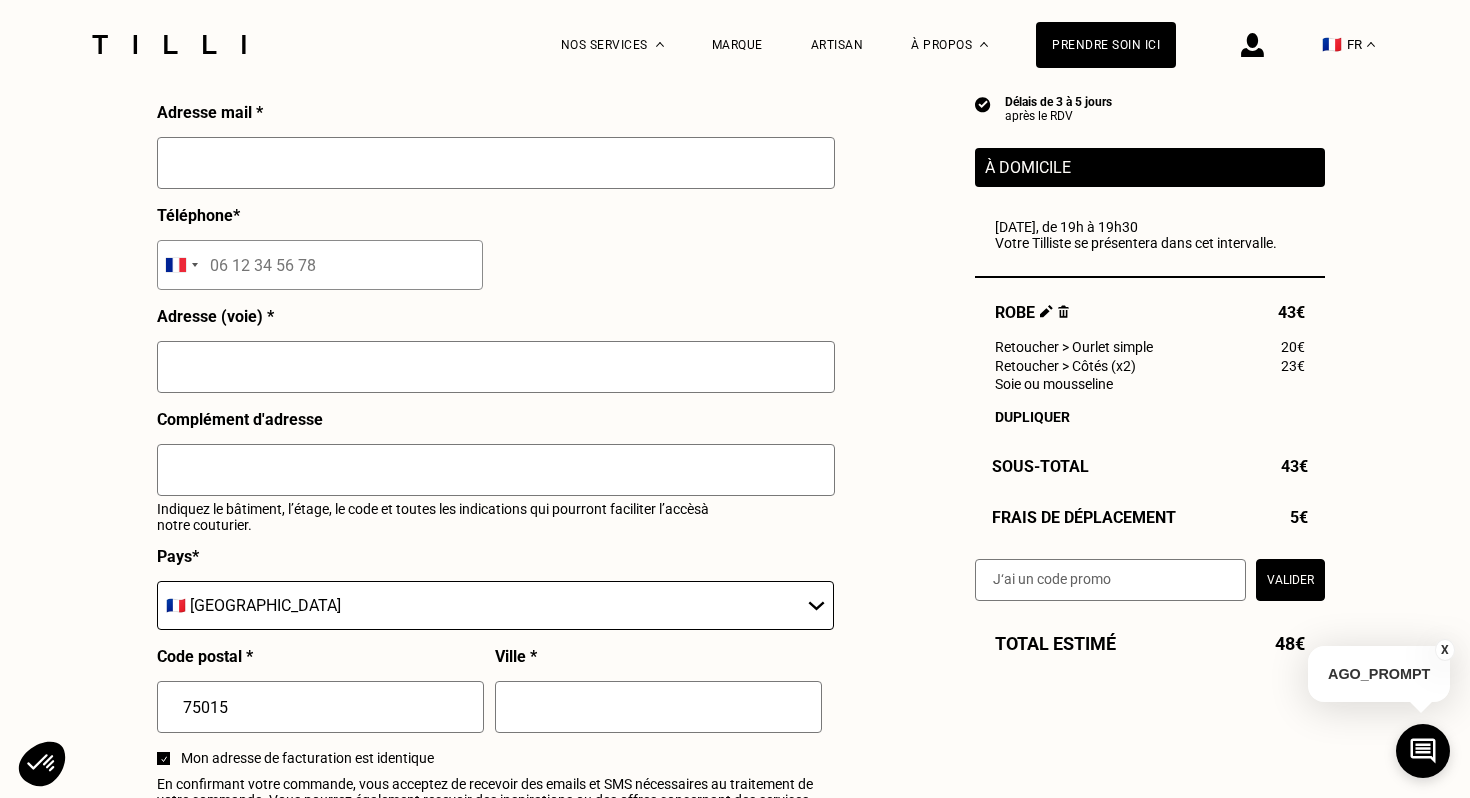 scroll, scrollTop: 1998, scrollLeft: 0, axis: vertical 